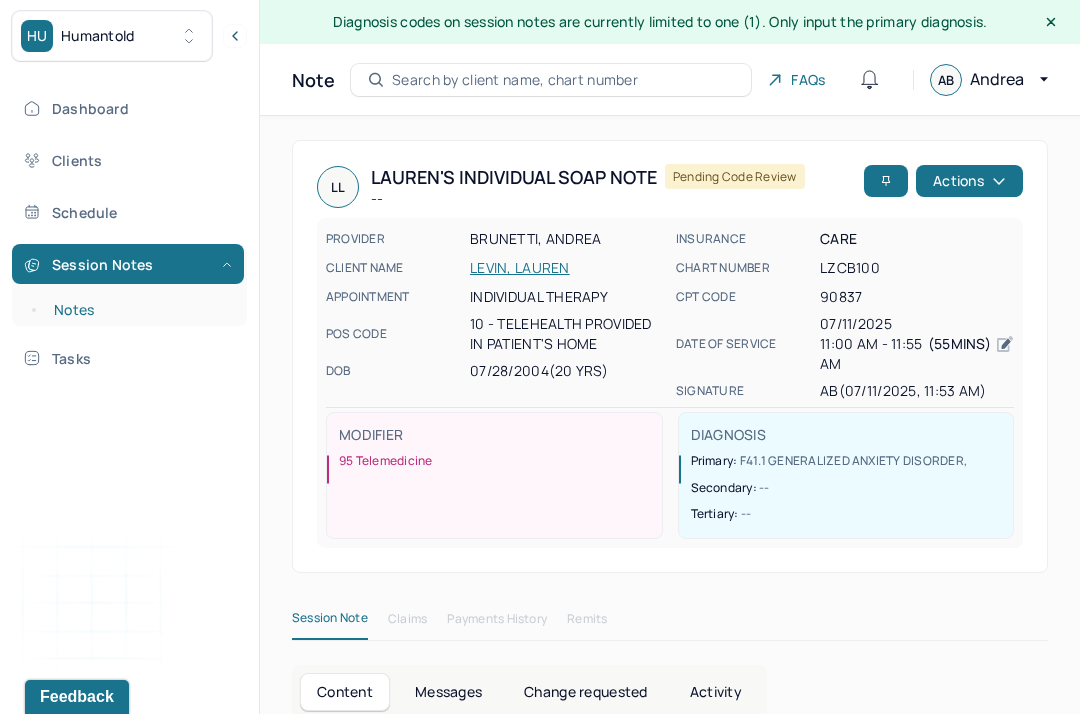 scroll, scrollTop: 0, scrollLeft: 0, axis: both 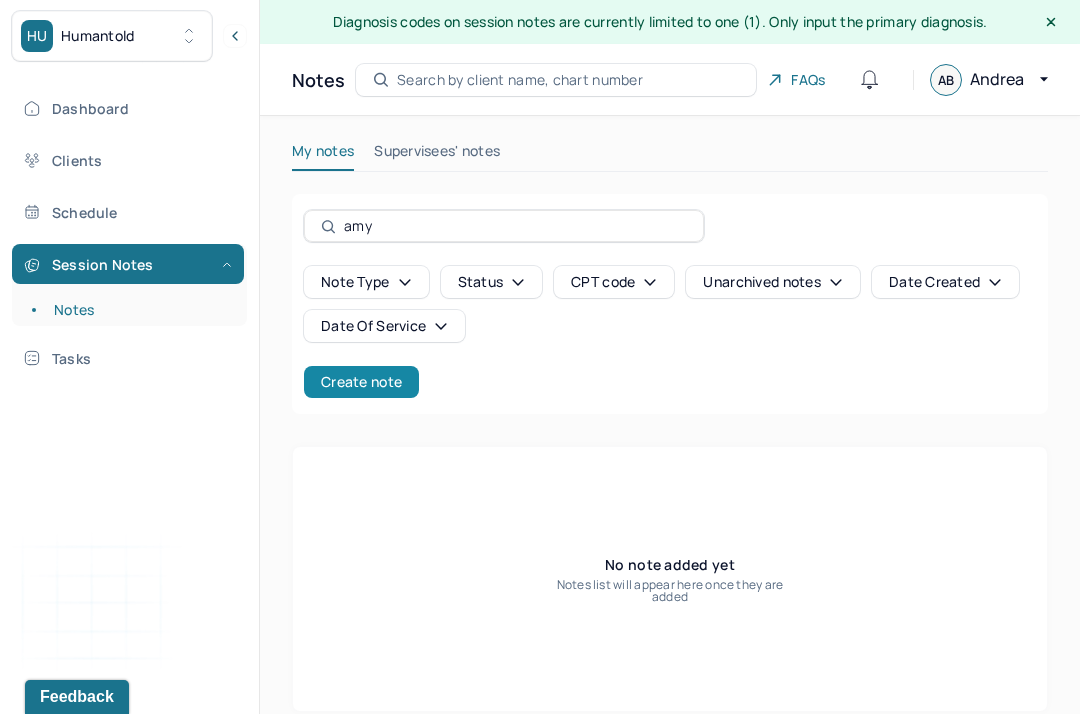 click on "Create note" at bounding box center (361, 382) 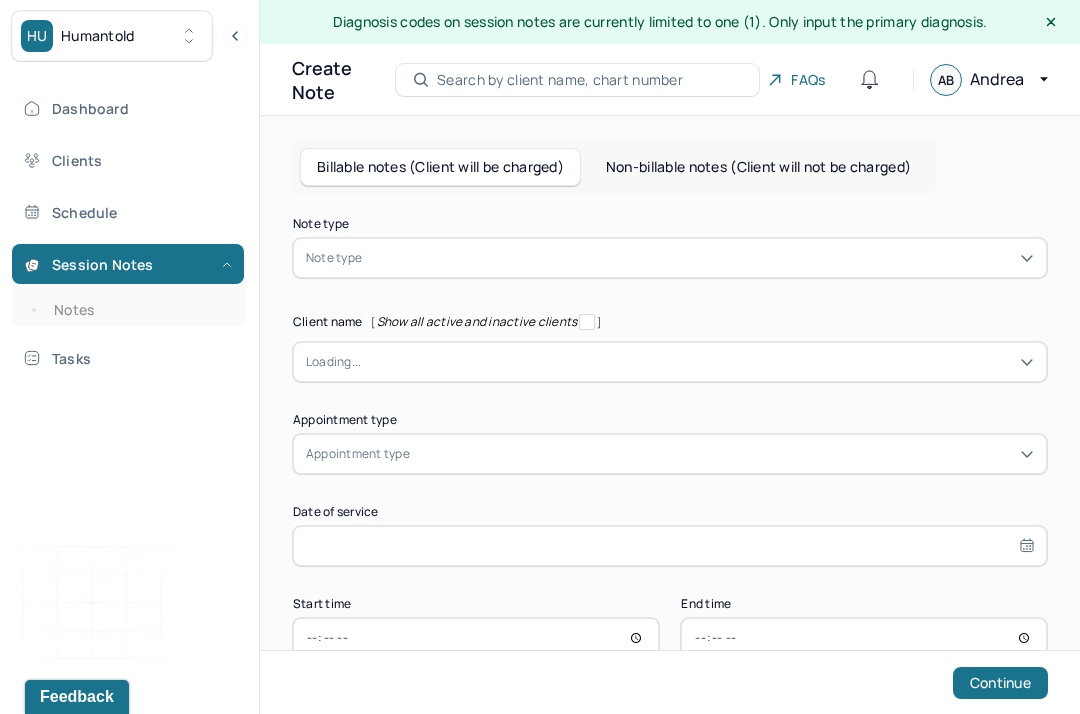 click on "Note type" at bounding box center [670, 258] 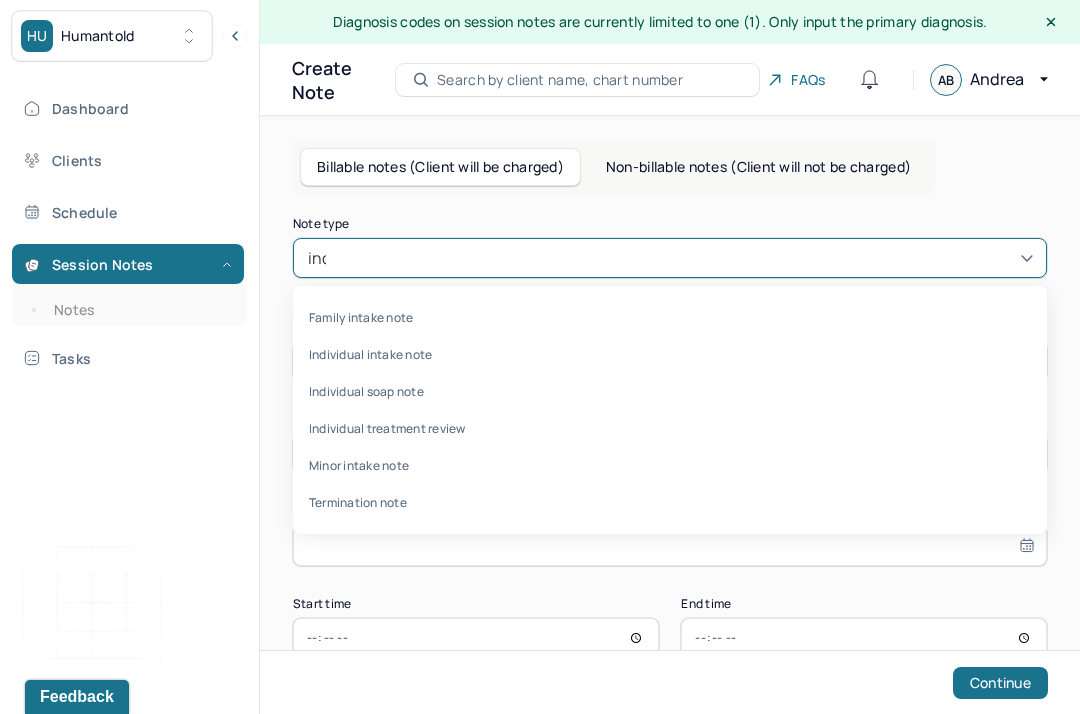type on "indi" 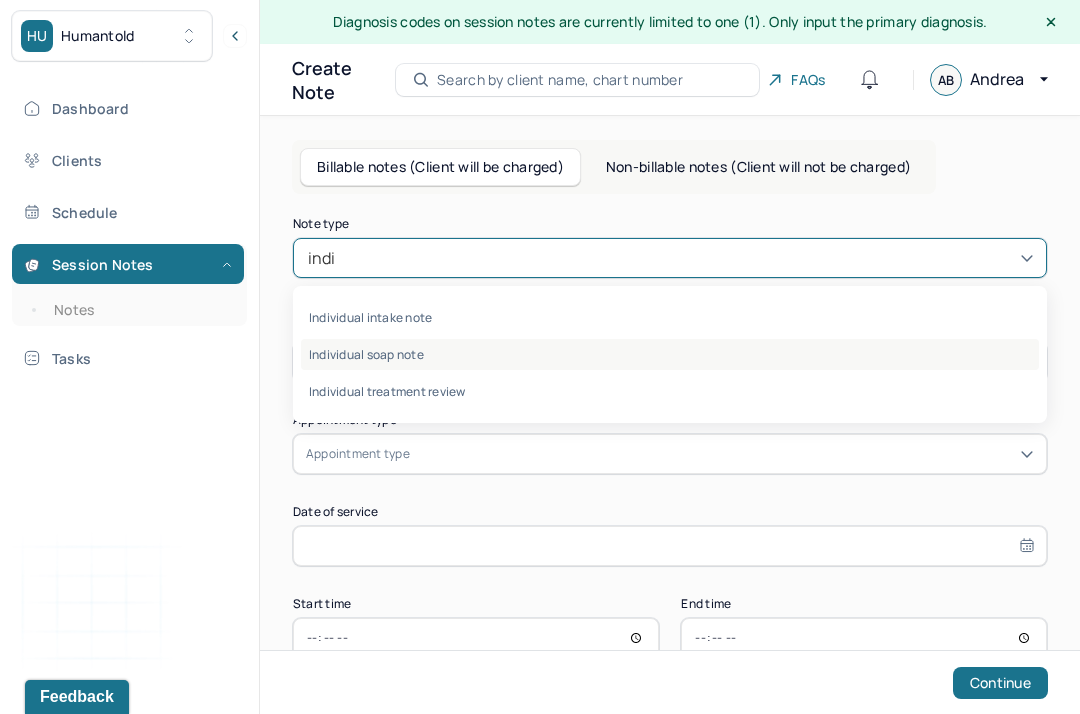 click on "Individual soap note" at bounding box center [670, 354] 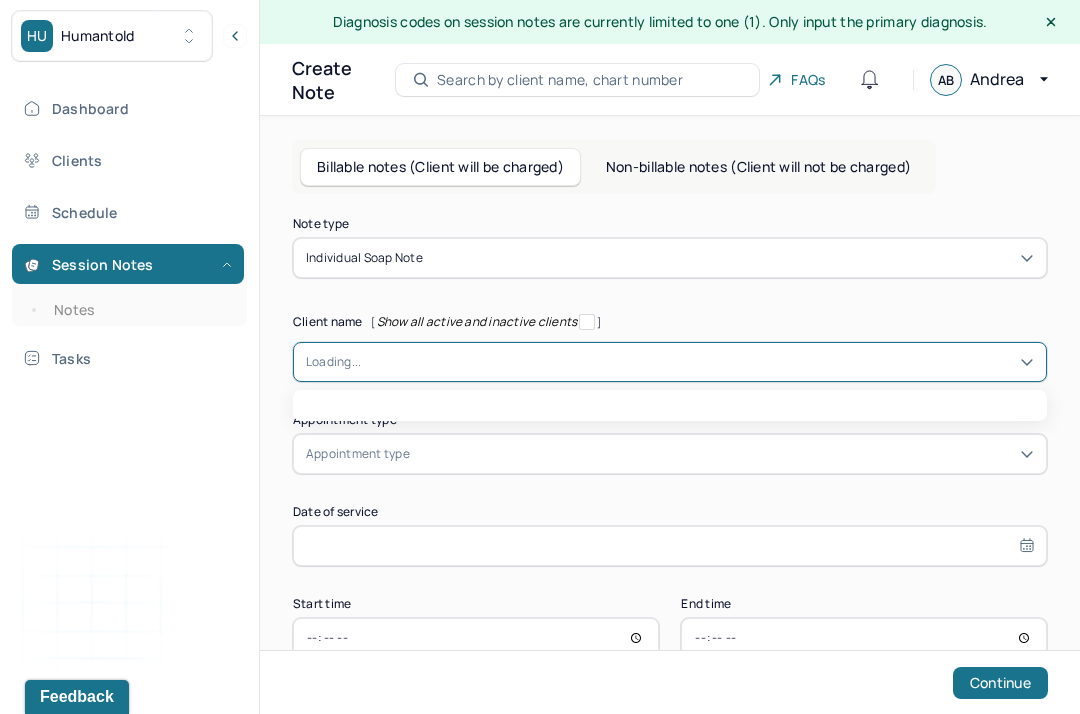 click at bounding box center (697, 362) 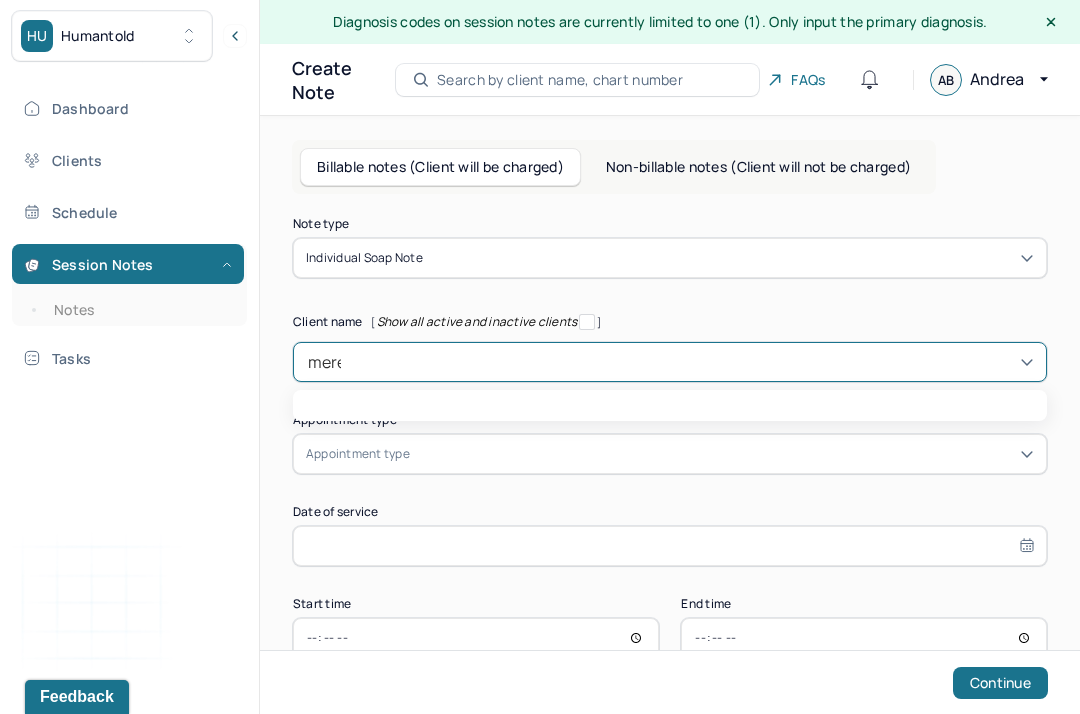 type on "mered" 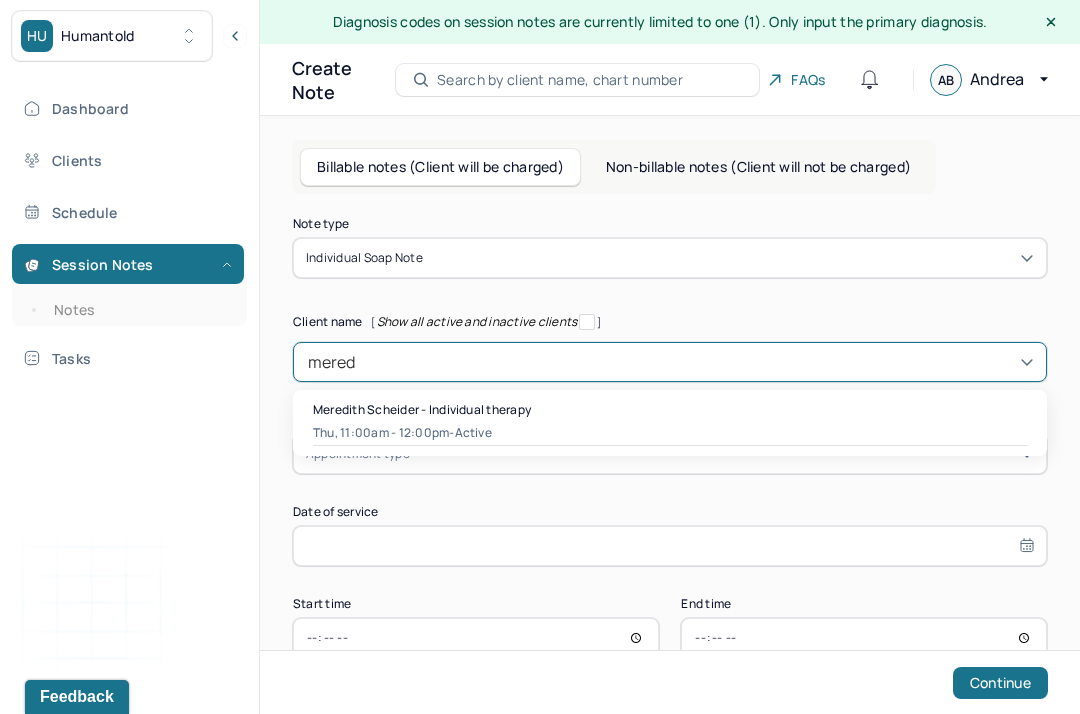 click on "Meredith Scheider - Individual therapy" at bounding box center (422, 409) 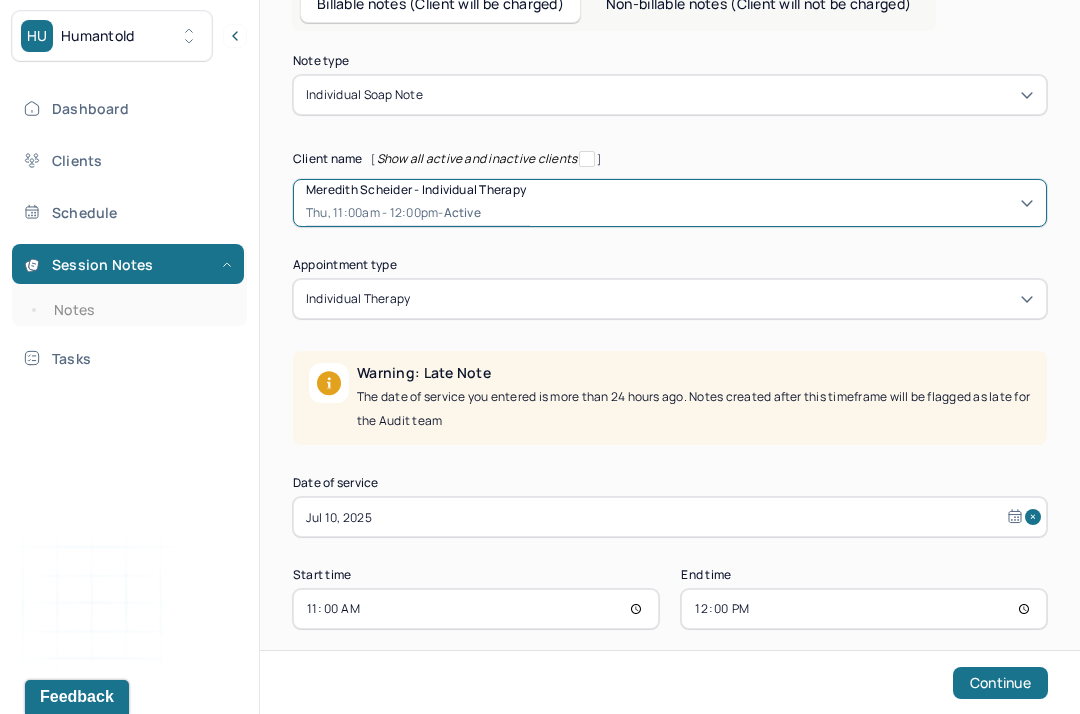 scroll, scrollTop: 183, scrollLeft: 0, axis: vertical 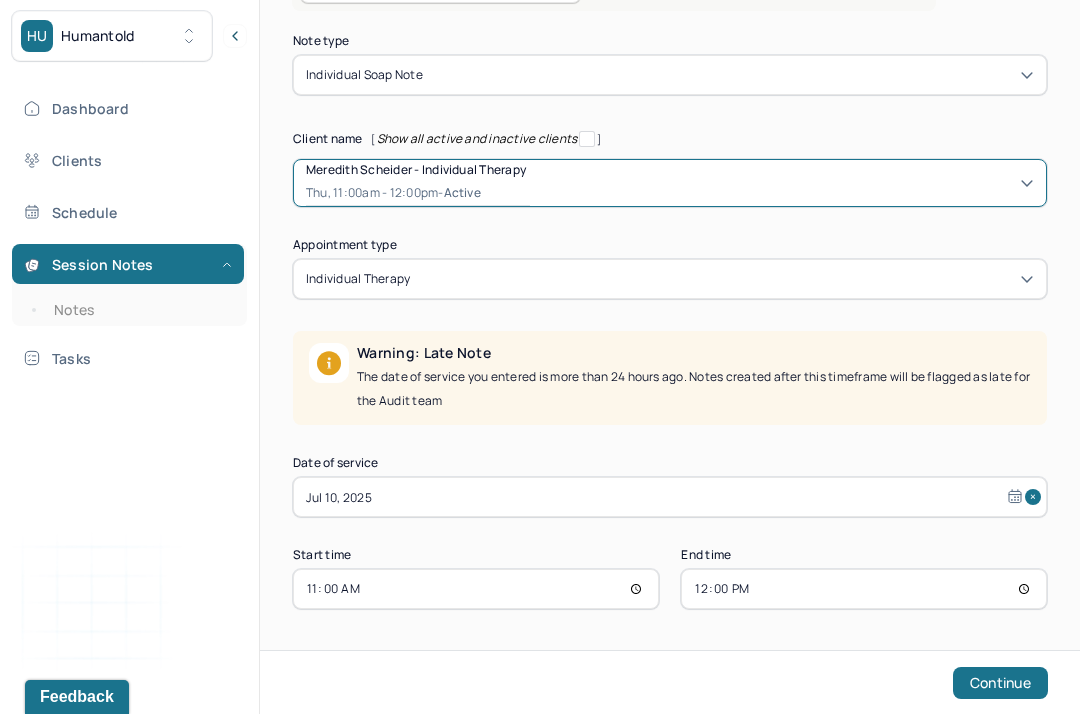 select on "6" 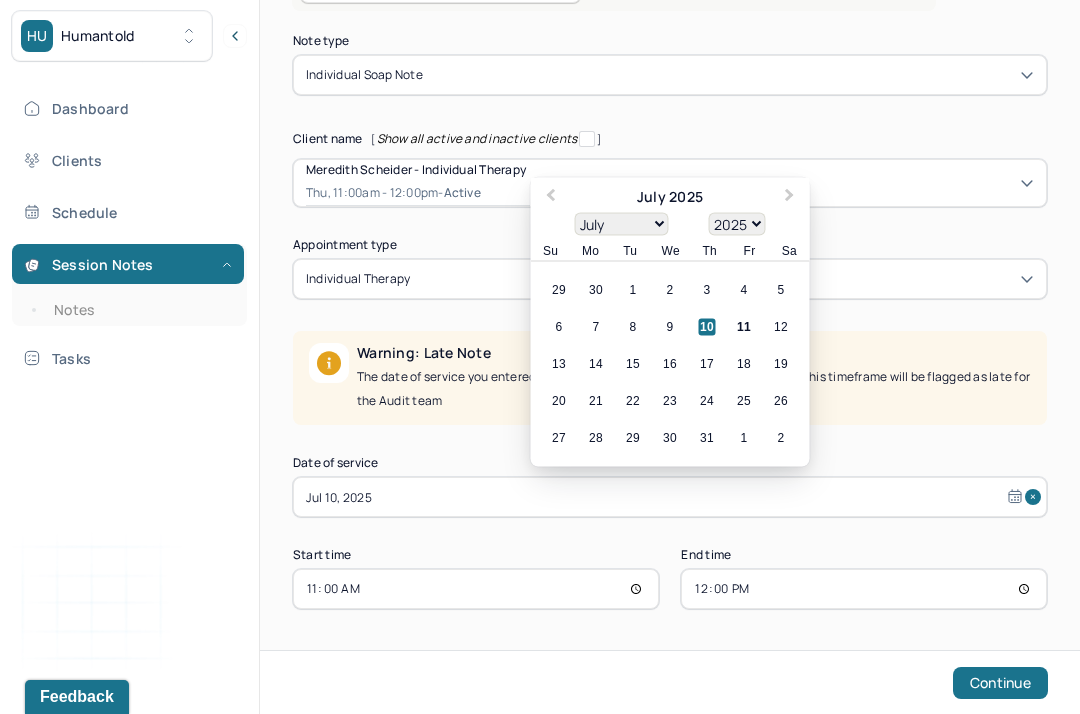 click on "Jul 10, 2025" at bounding box center (670, 497) 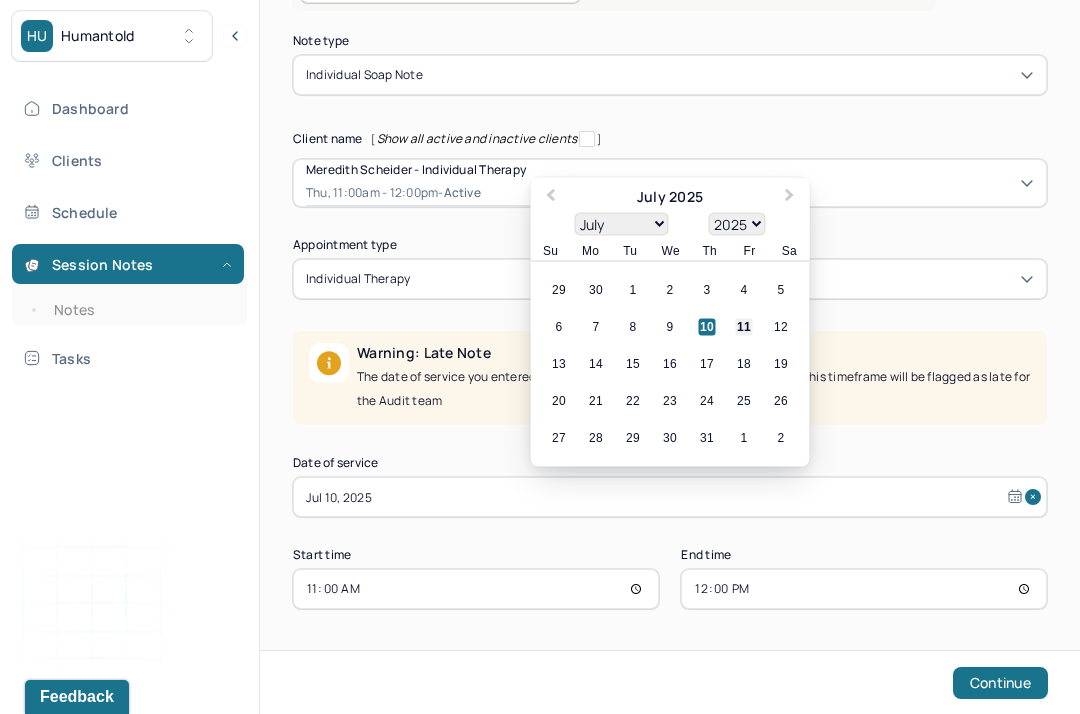click on "11" at bounding box center (744, 327) 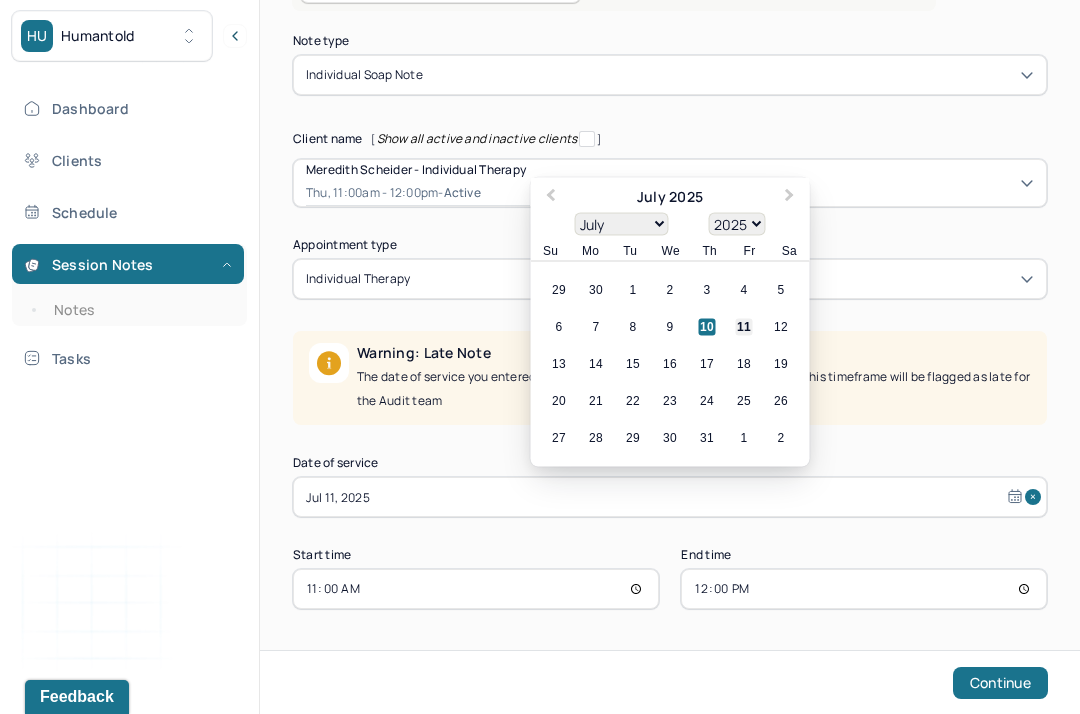 scroll, scrollTop: 57, scrollLeft: 0, axis: vertical 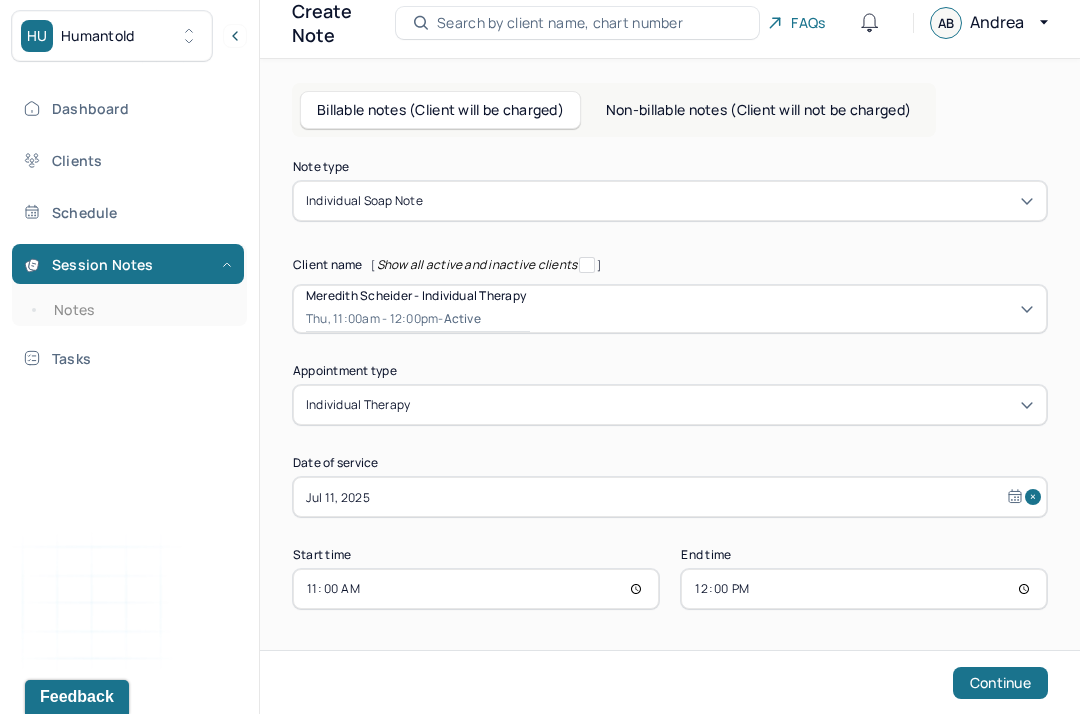 click on "11:00" at bounding box center [476, 589] 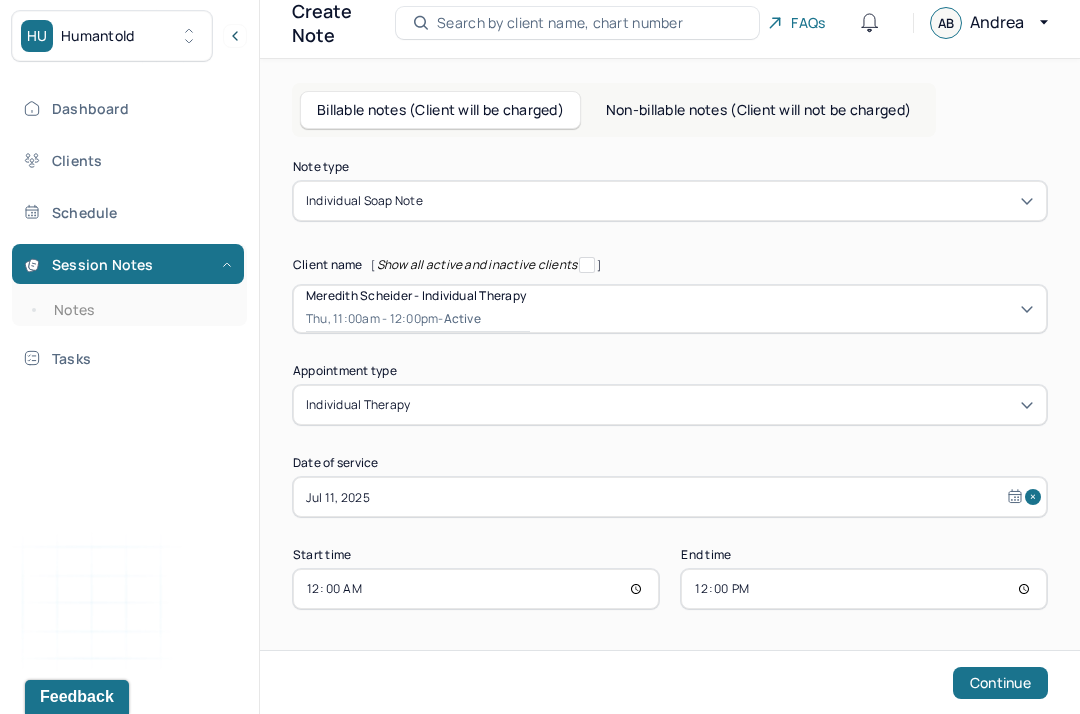 click on "00:00" at bounding box center (476, 589) 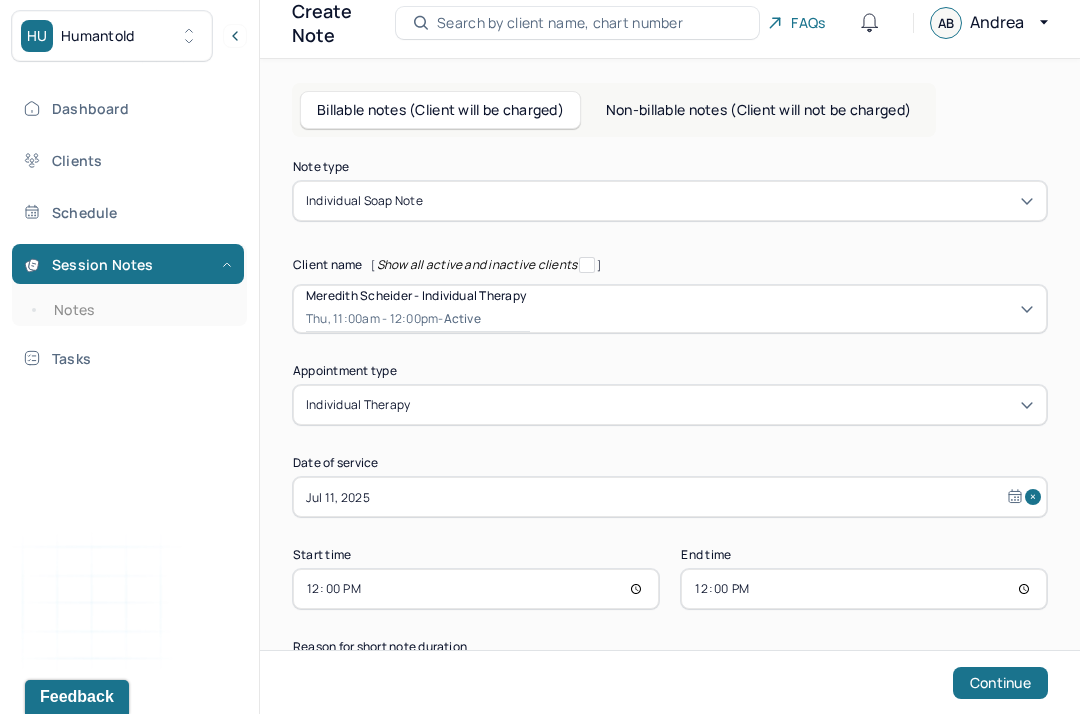 click on "12:00" at bounding box center [864, 589] 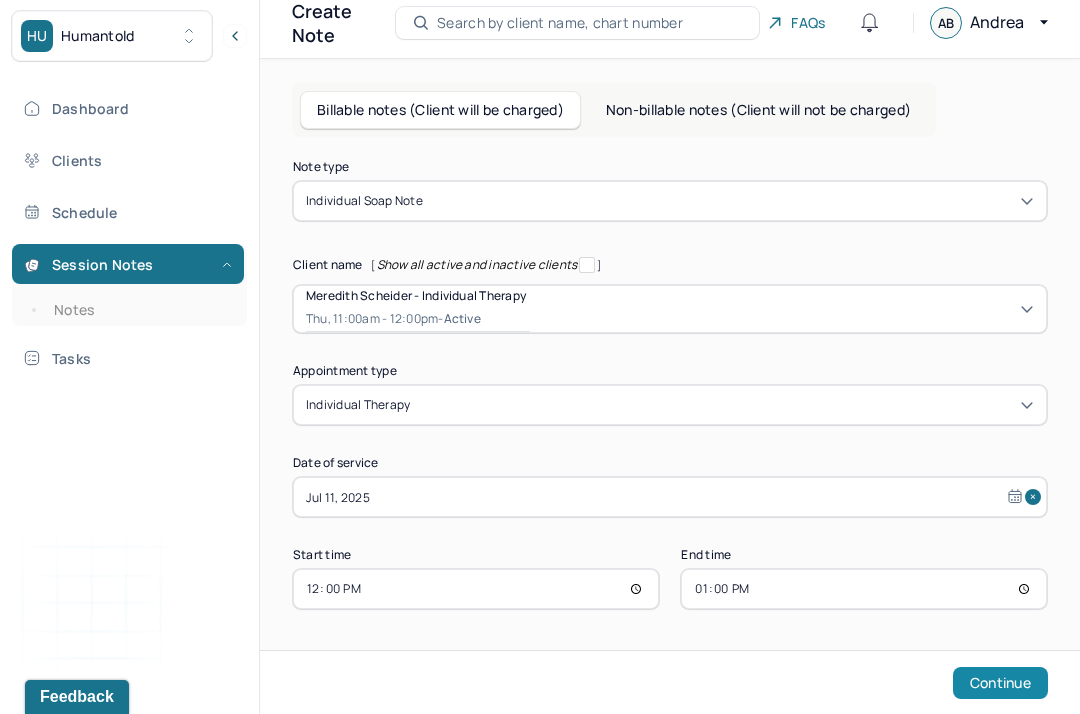 click on "Continue" at bounding box center [1000, 683] 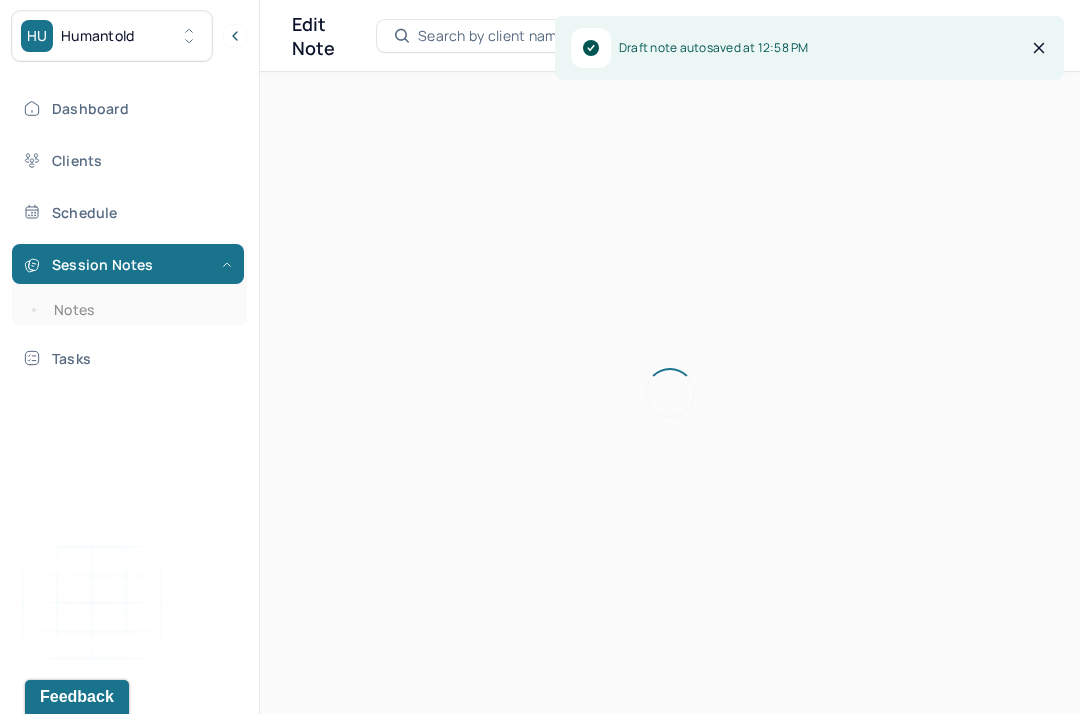 scroll, scrollTop: 0, scrollLeft: 0, axis: both 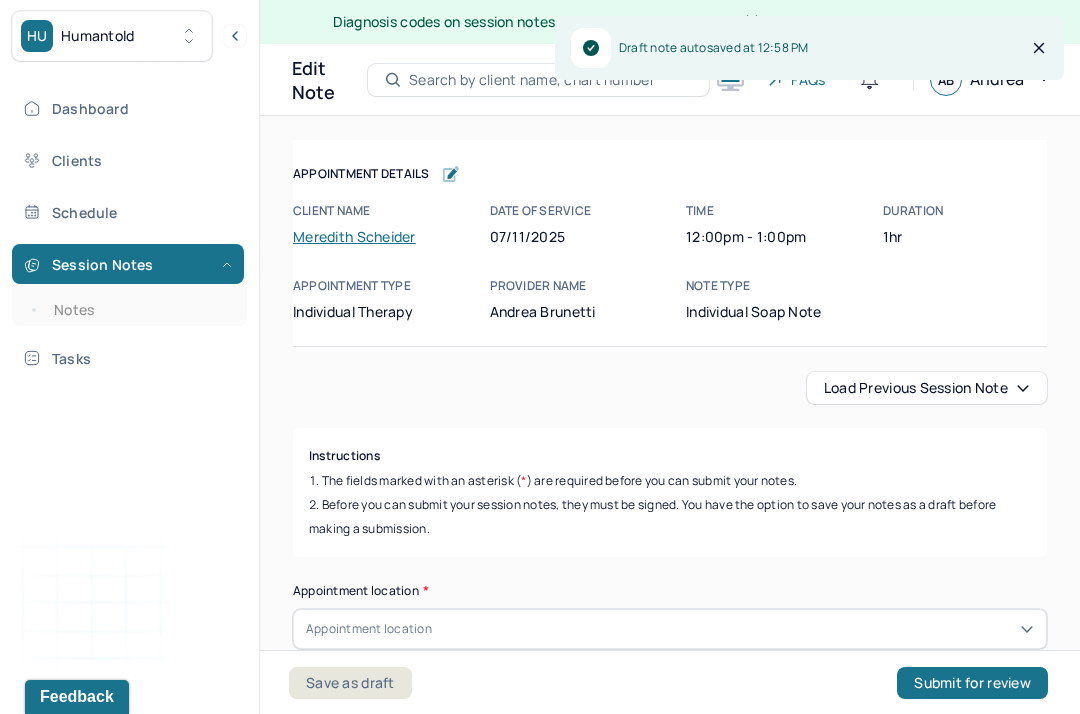 click on "Load previous session note" at bounding box center (927, 388) 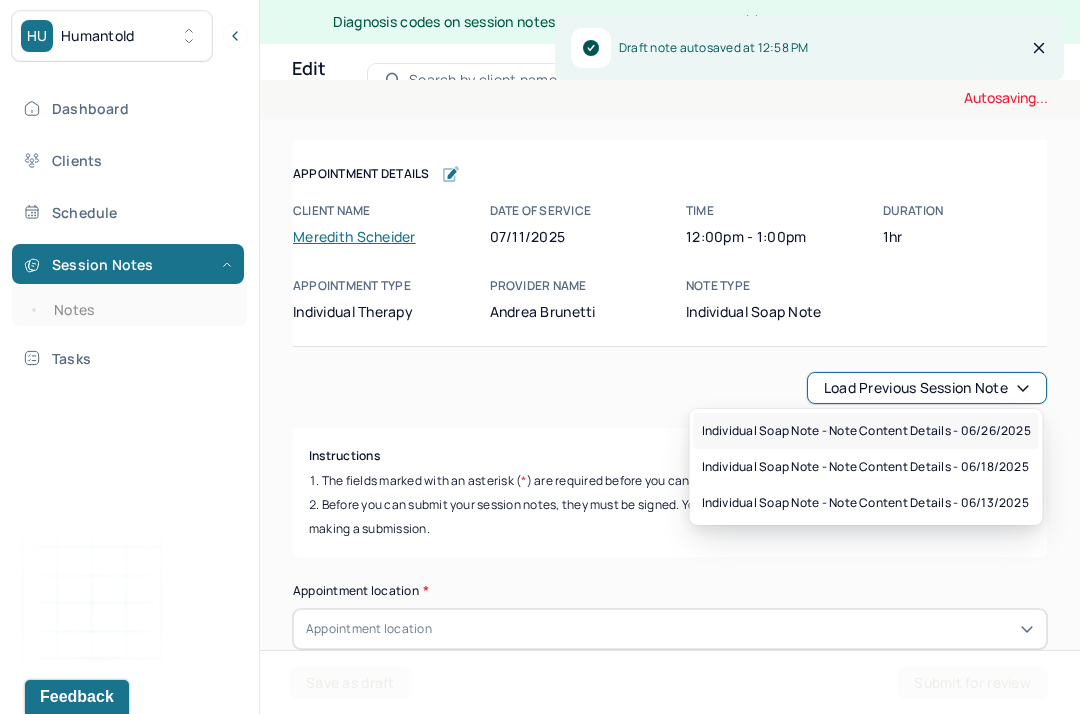 click on "Individual soap note   - Note content Details -   06/26/2025" at bounding box center [866, 431] 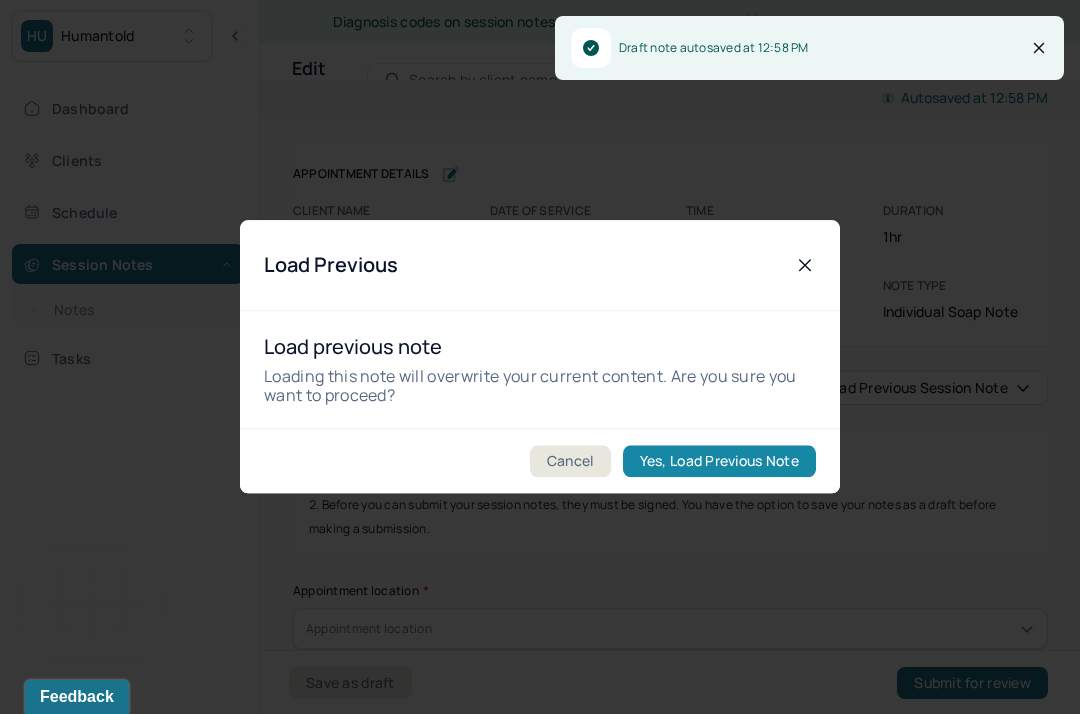 click on "Yes, Load Previous Note" at bounding box center [719, 462] 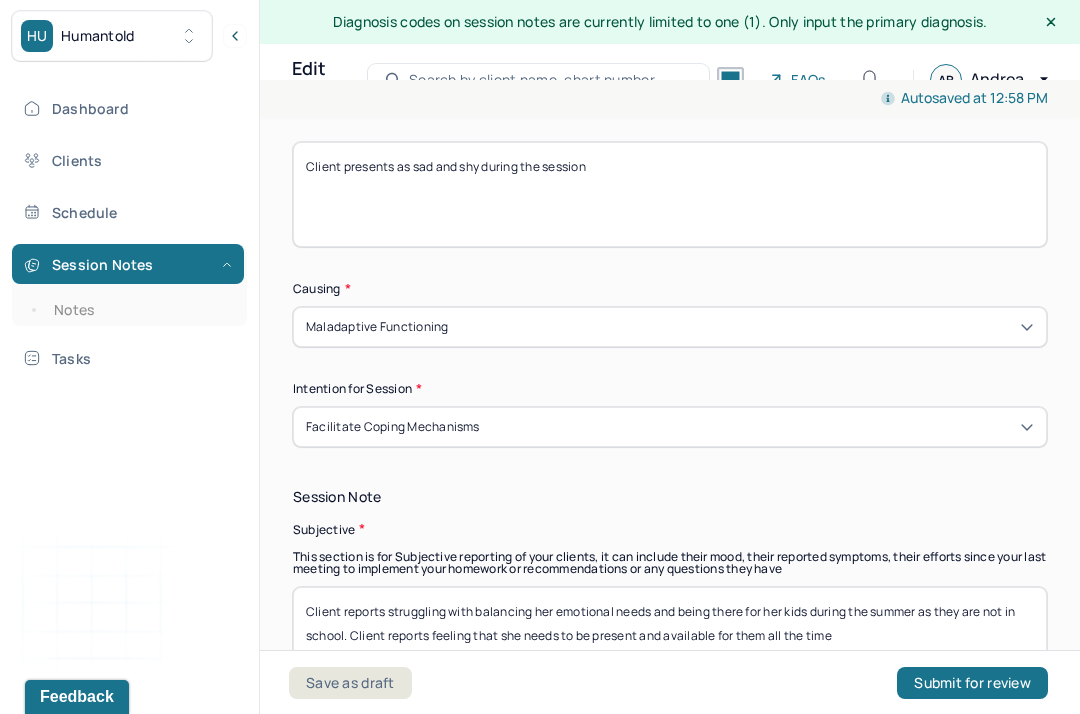 scroll, scrollTop: 1070, scrollLeft: 0, axis: vertical 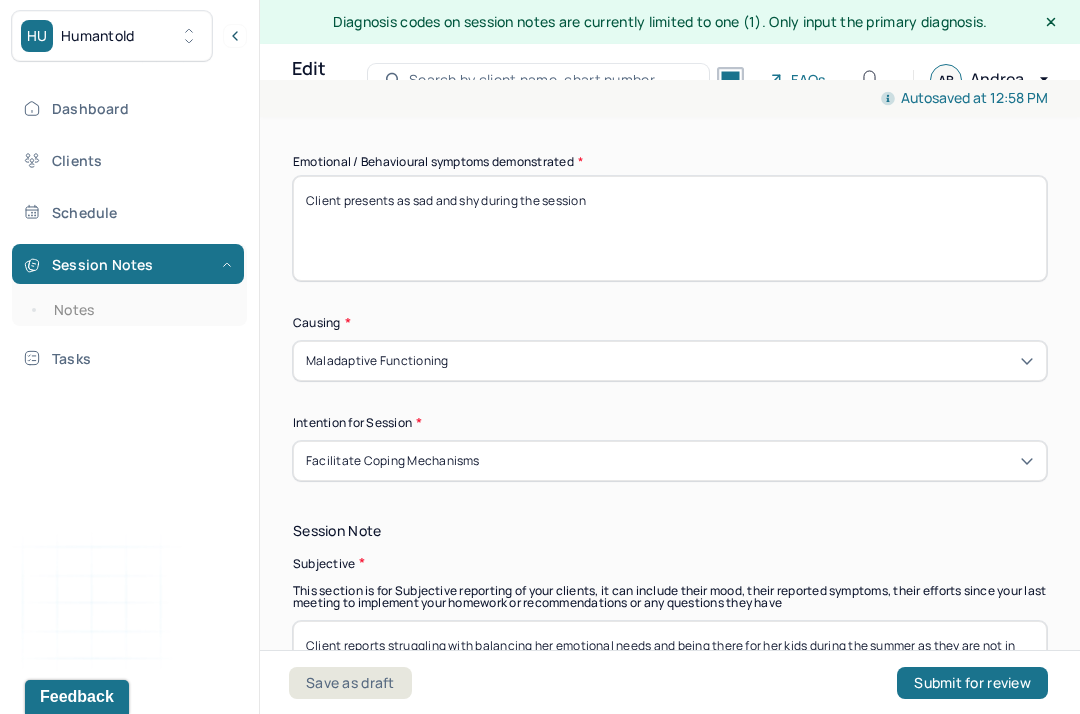 drag, startPoint x: 627, startPoint y: 193, endPoint x: 418, endPoint y: 199, distance: 209.0861 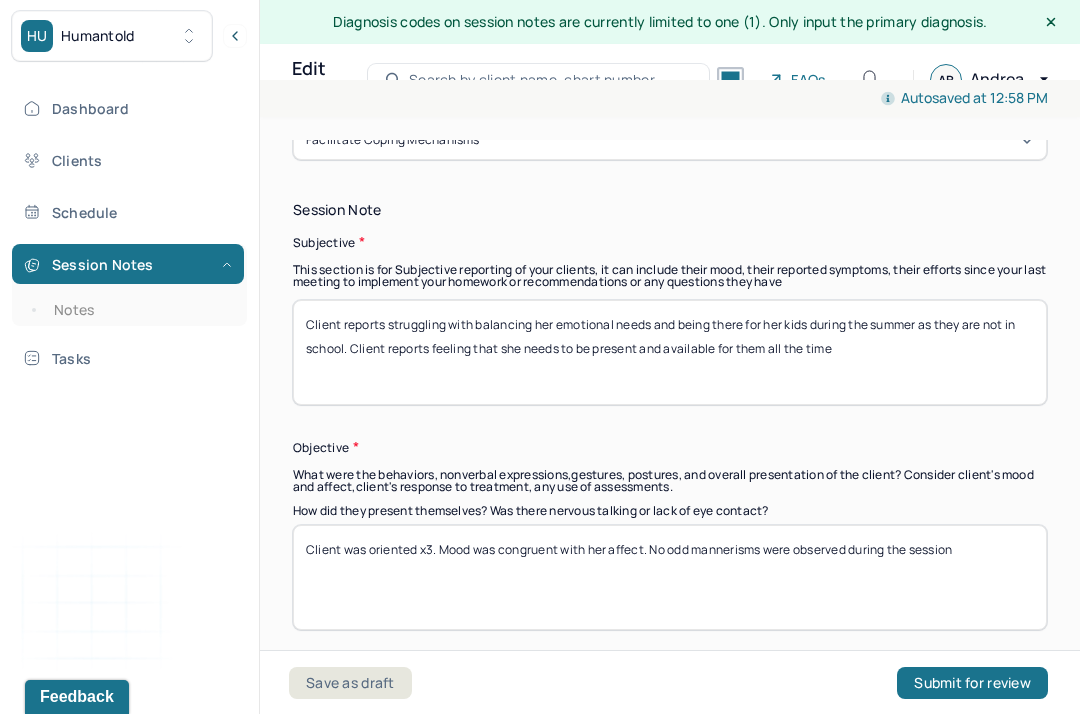 scroll, scrollTop: 1393, scrollLeft: 0, axis: vertical 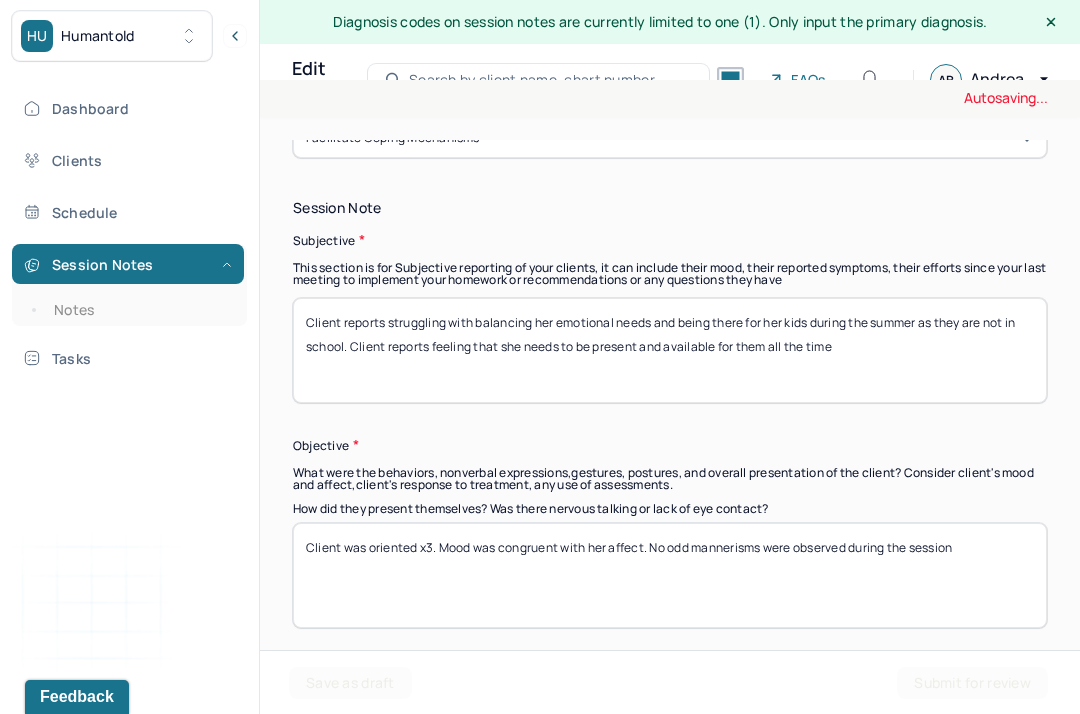 type on "Client presents as tearful during the session, self aware" 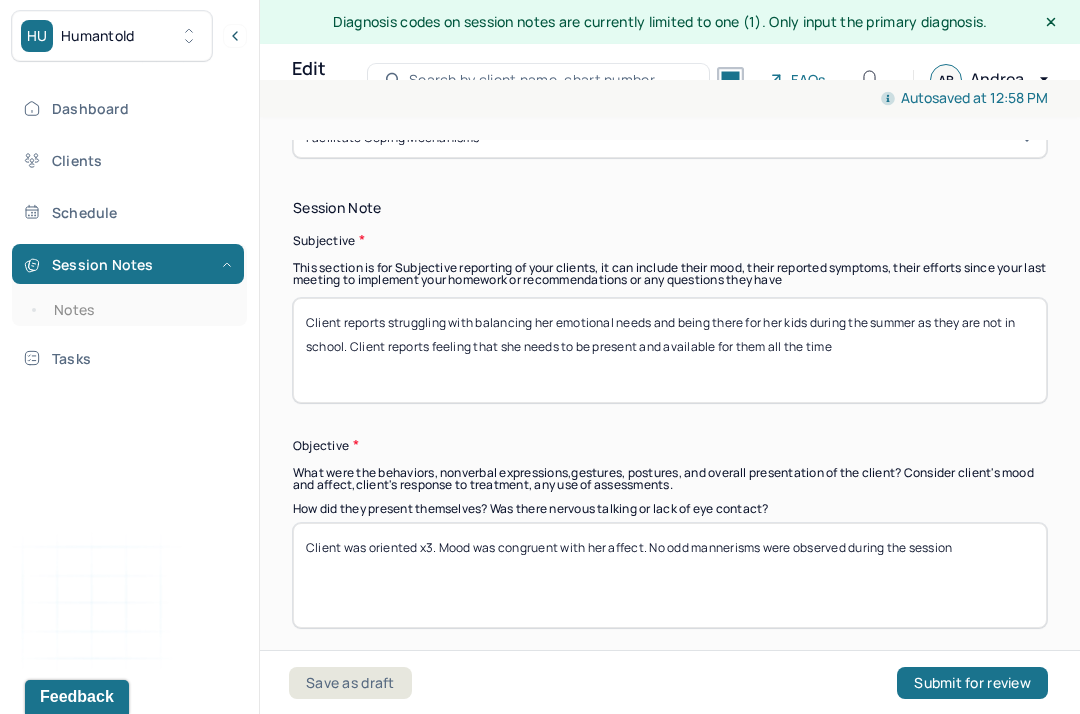 drag, startPoint x: 856, startPoint y: 364, endPoint x: 388, endPoint y: 323, distance: 469.7925 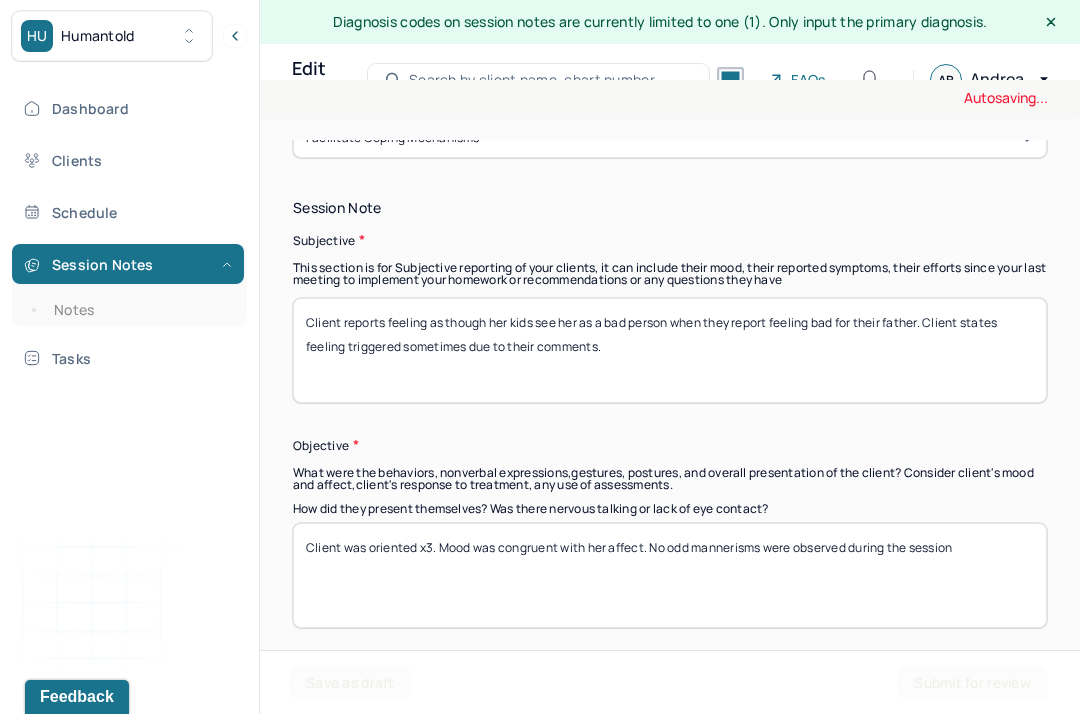 type on "Client reports feeling as though her kids see her as a bad person when they report feeling bad for their father. Client states feeling triggered sometimes due to their comments." 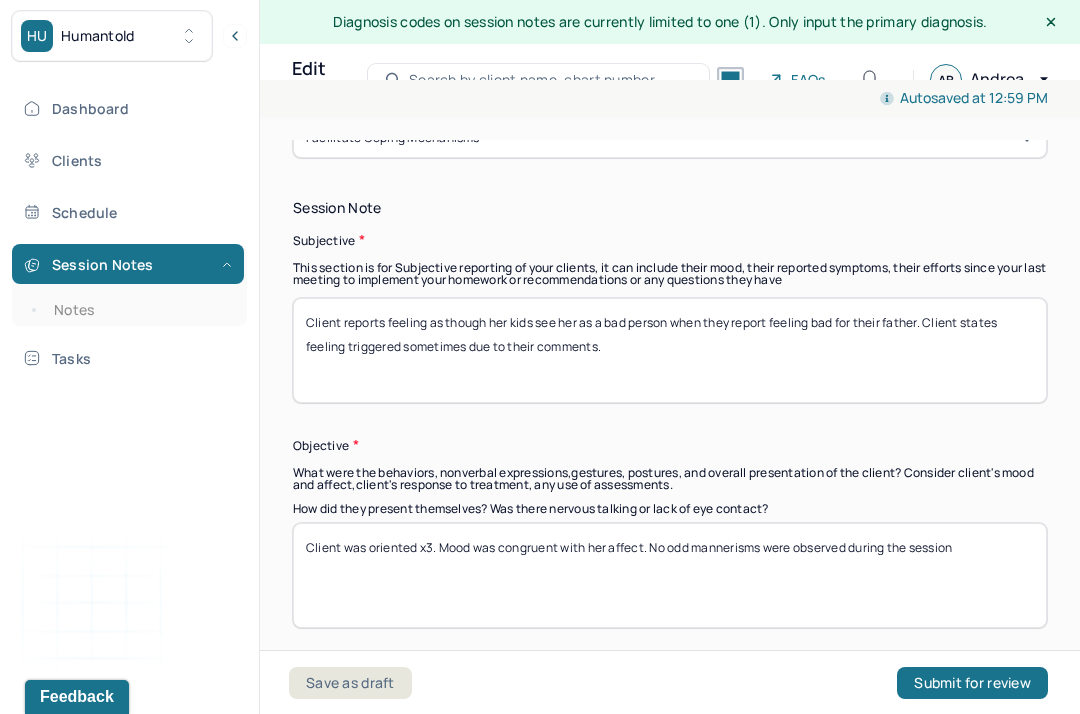 drag, startPoint x: 1003, startPoint y: 544, endPoint x: 371, endPoint y: 538, distance: 632.0285 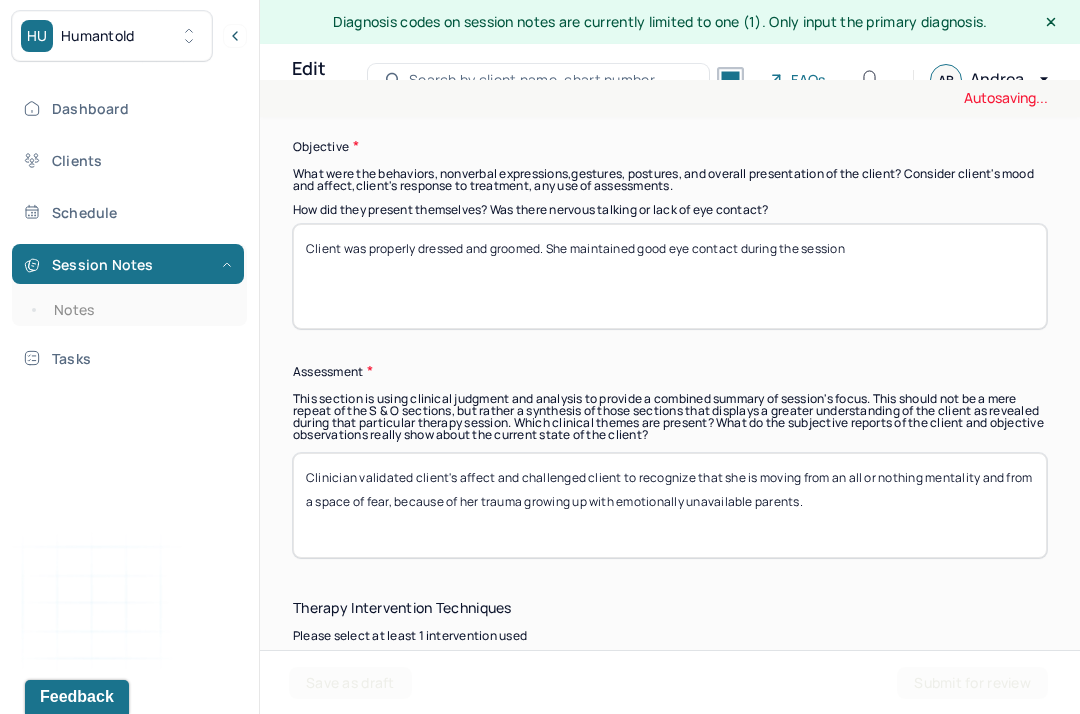 scroll, scrollTop: 1694, scrollLeft: 0, axis: vertical 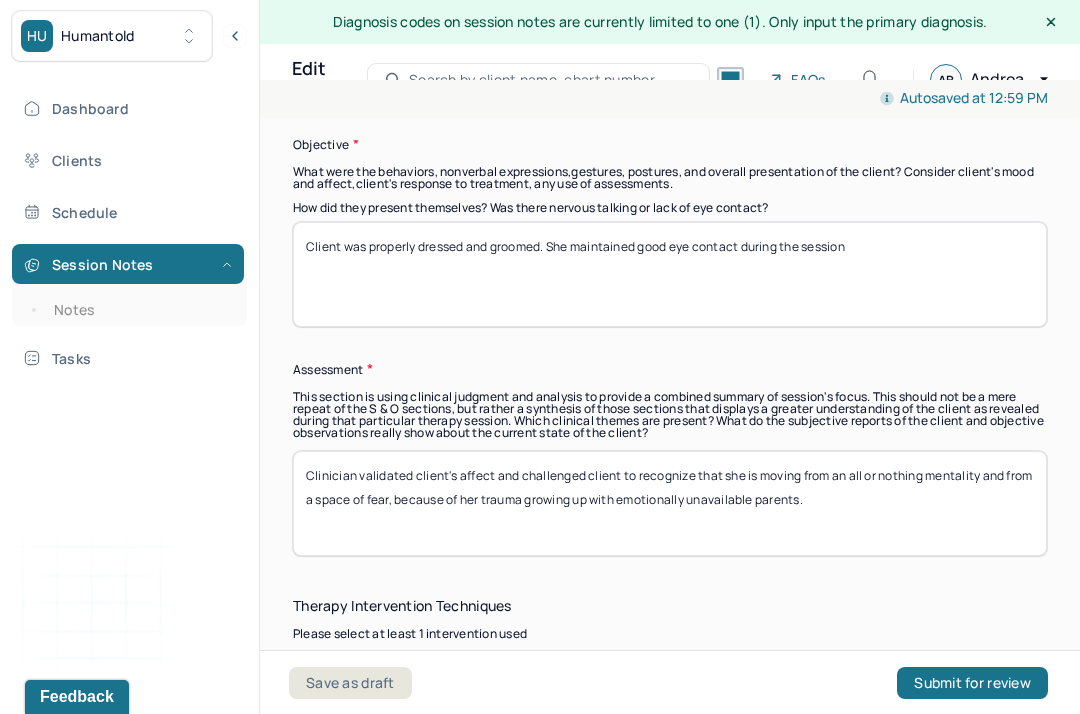 type on "Client was properly dressed and groomed. She maintained good eye contact during the session" 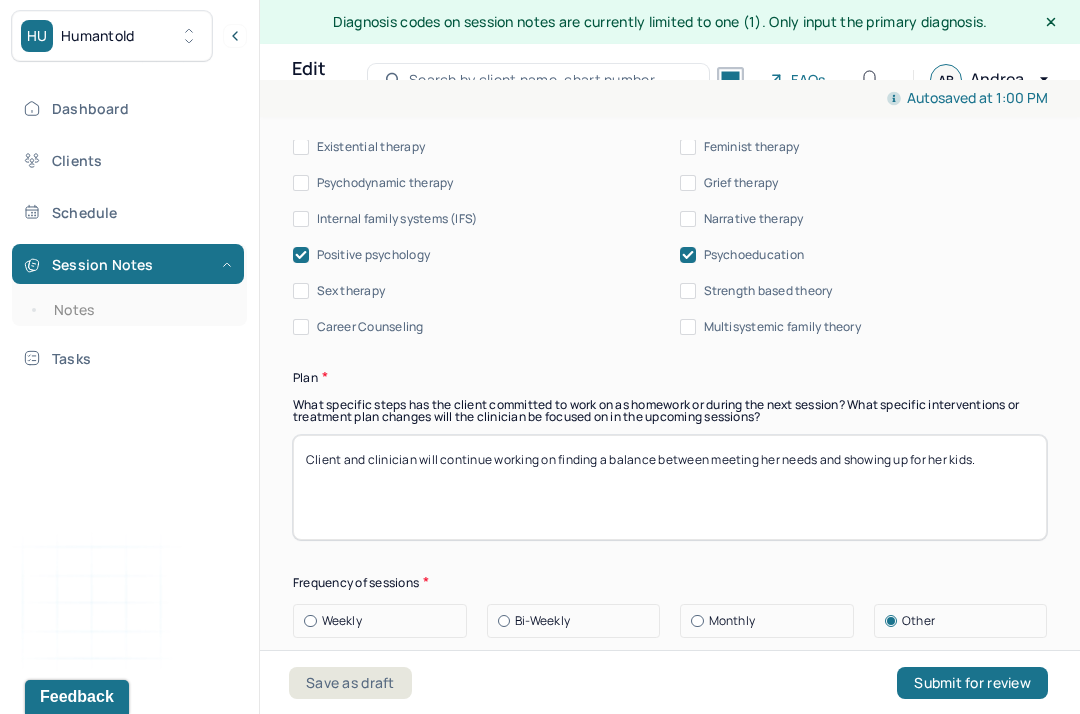 scroll, scrollTop: 2690, scrollLeft: 0, axis: vertical 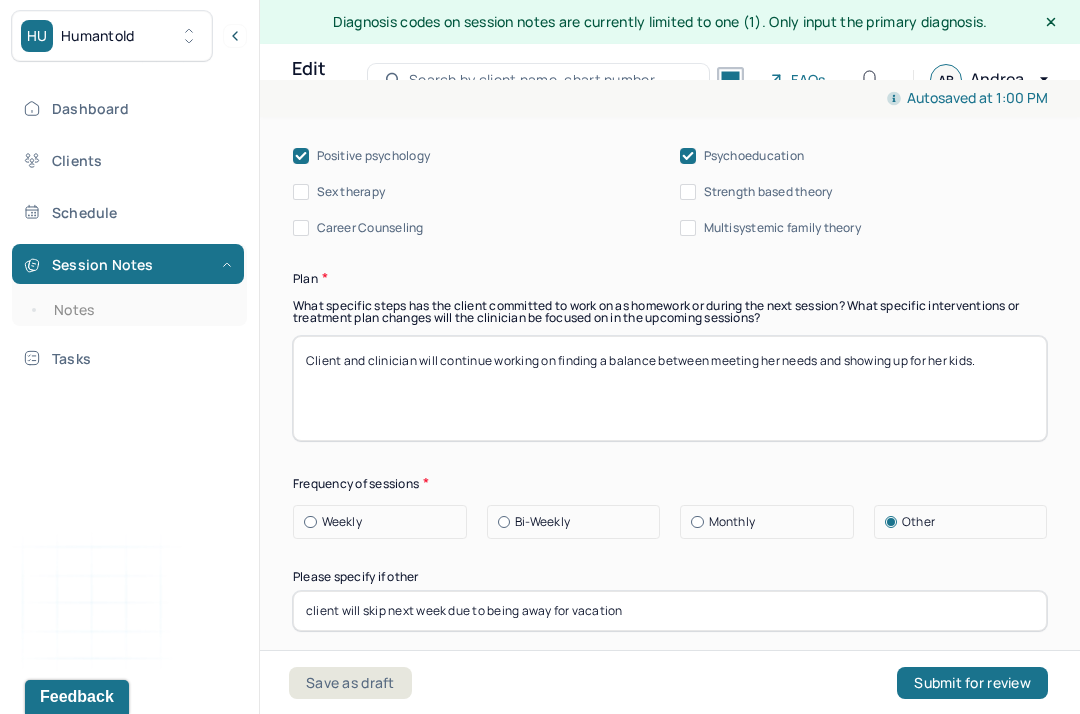 type on "Clinician validated client's affect and challenged client to recognize that she is projecting her own judgements or herself onto her kids. Client acknowledges being very judgmental of herself and struggling to give herself grace." 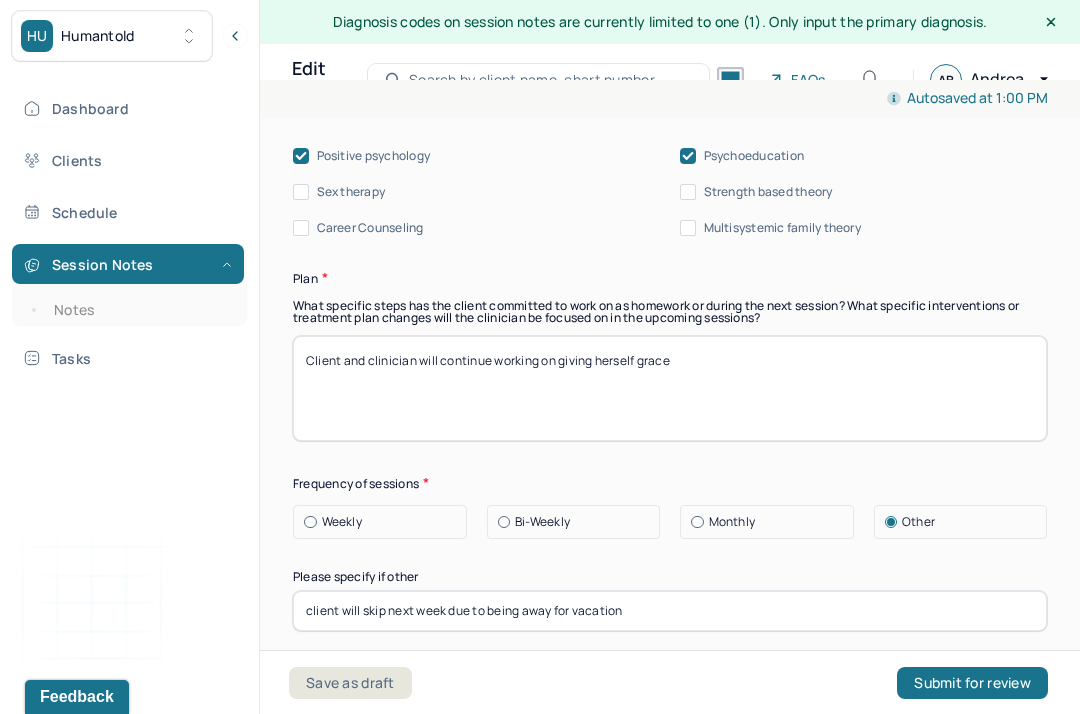 type on "Client and clinician will continue working on giving herself grace" 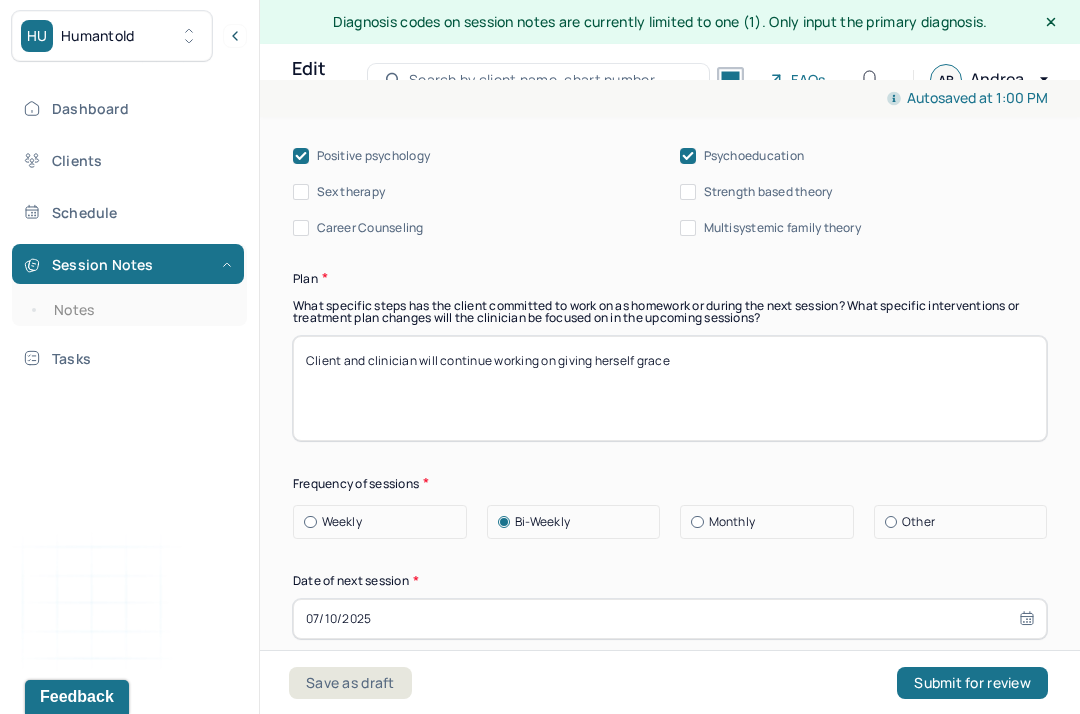 click on "Weekly" at bounding box center (342, 522) 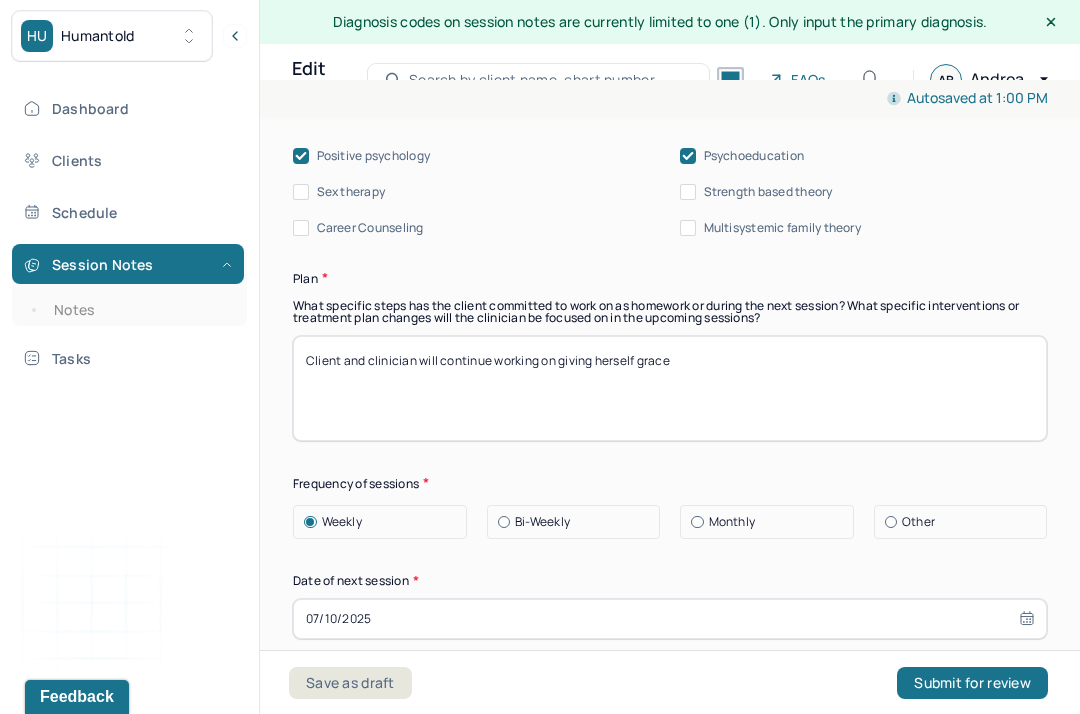 select on "6" 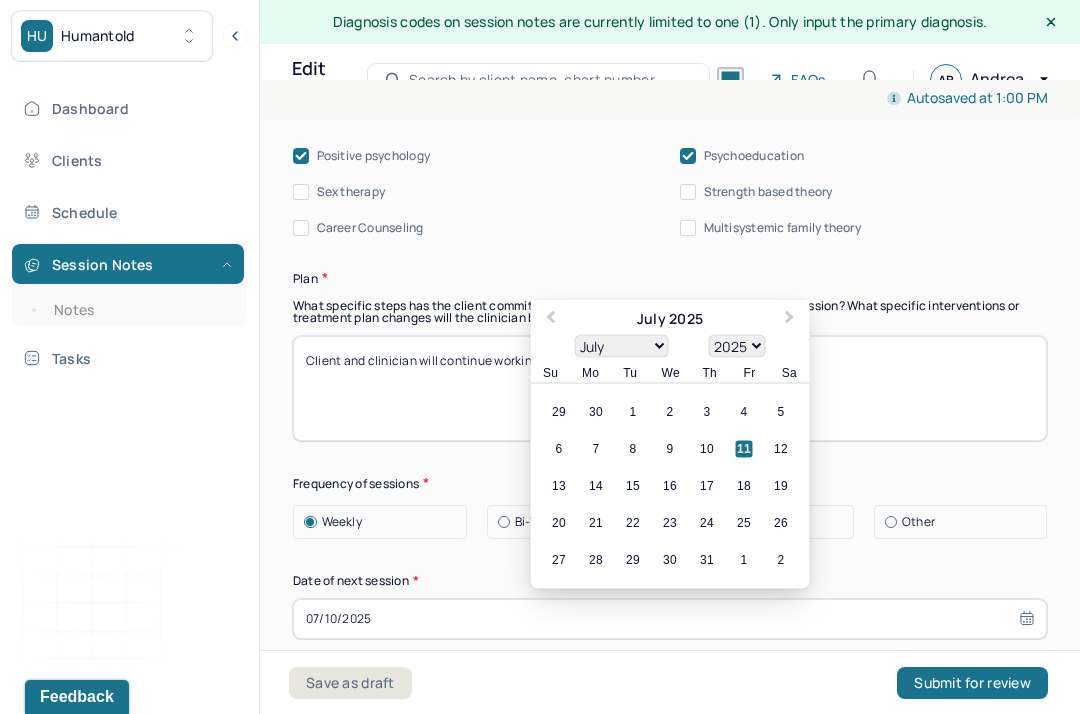 click on "07/10/2025" at bounding box center [670, 619] 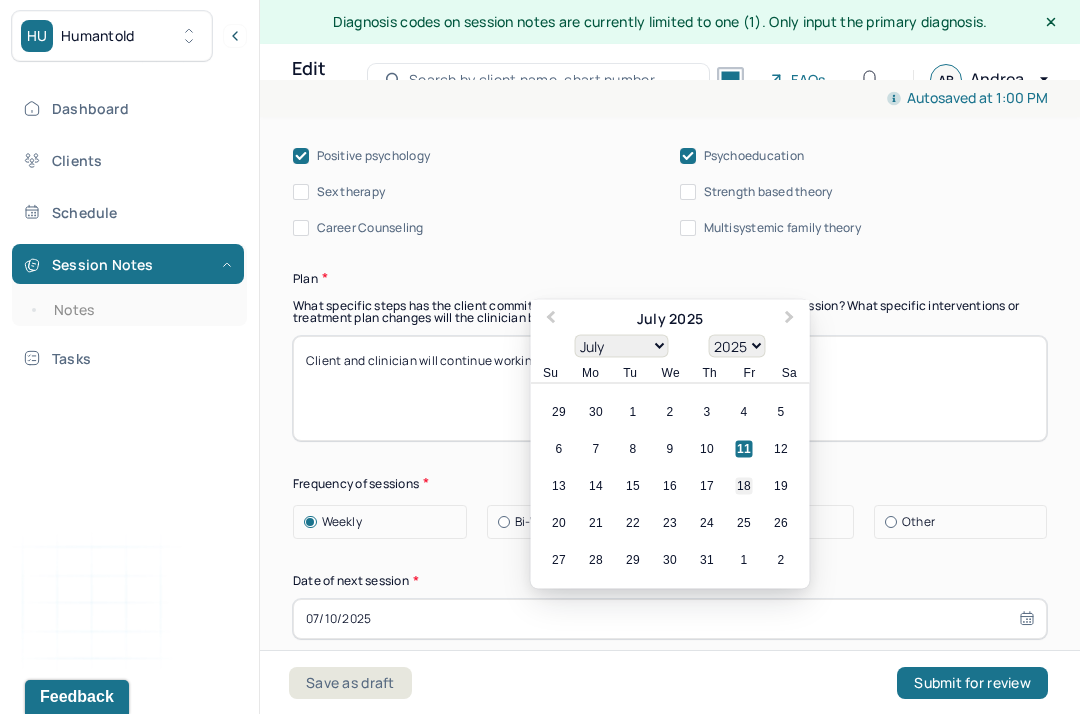click on "18" at bounding box center (744, 485) 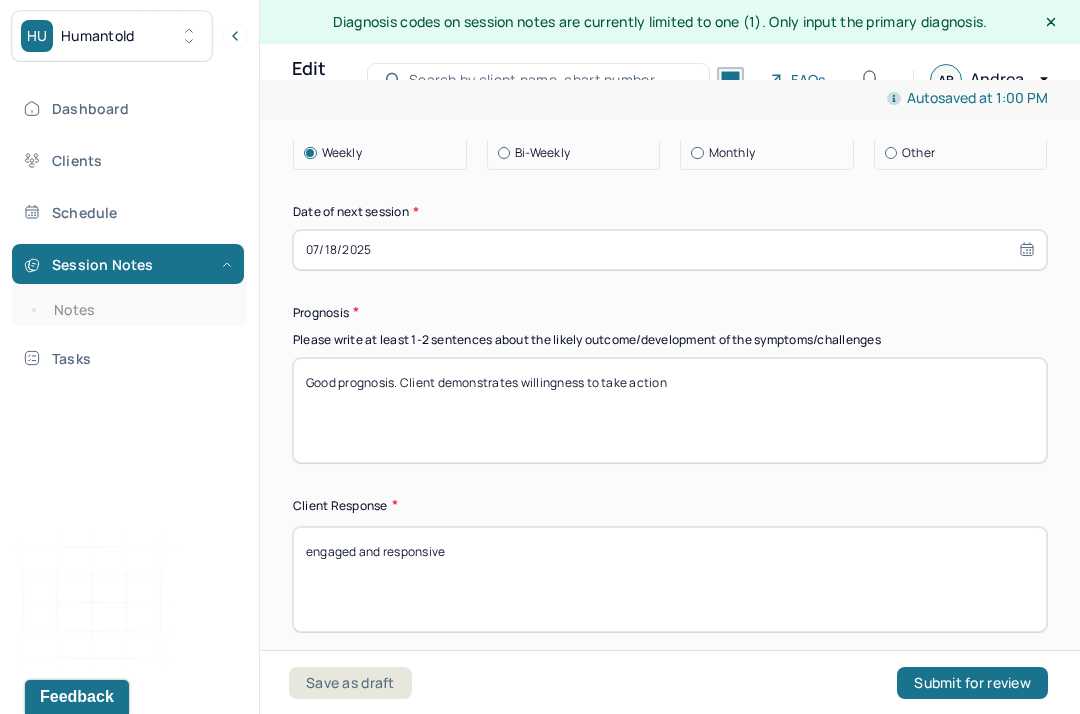 scroll, scrollTop: 3081, scrollLeft: 0, axis: vertical 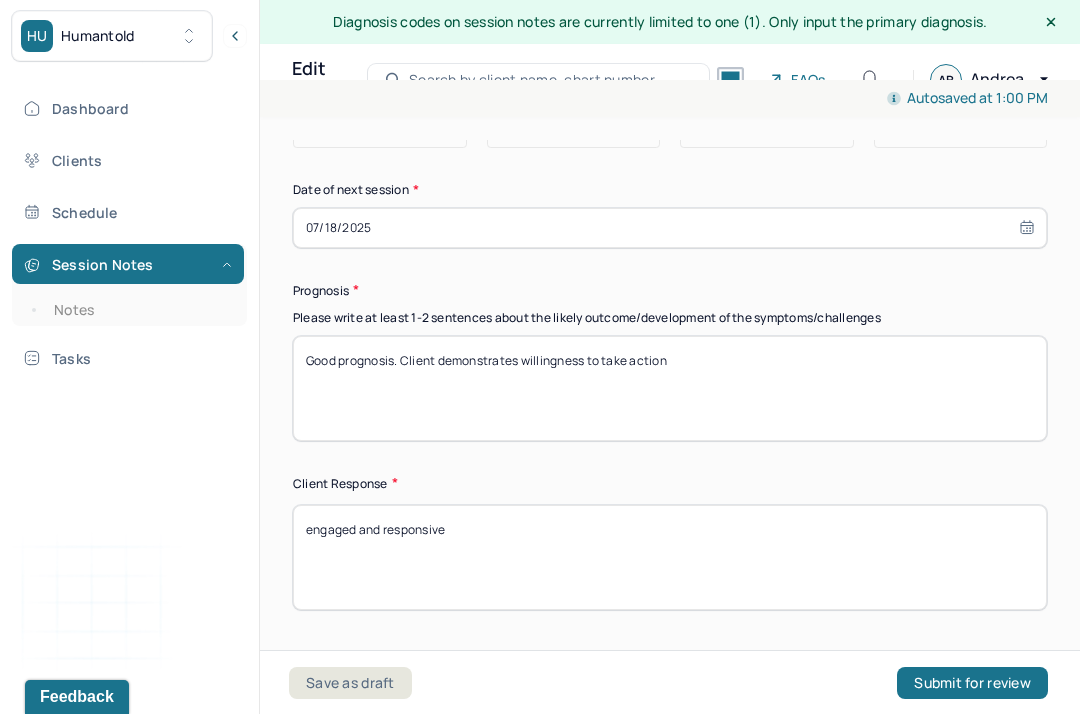 drag, startPoint x: 691, startPoint y: 368, endPoint x: 525, endPoint y: 359, distance: 166.24379 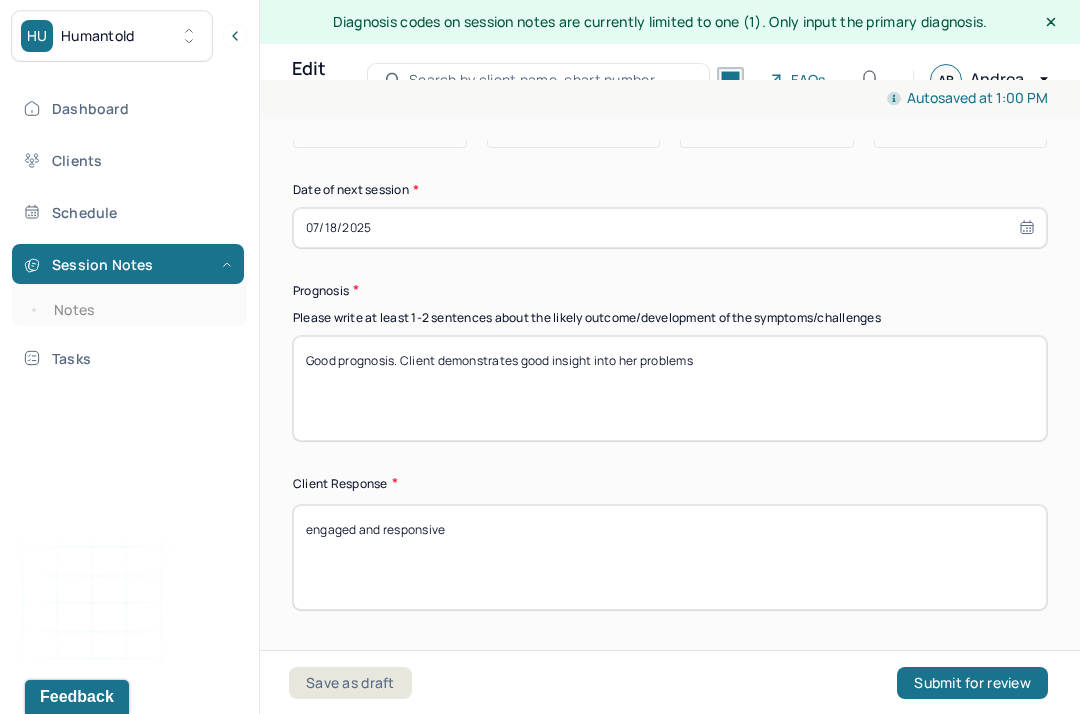 type on "Good prognosis. Client demonstrates good insight into her problems" 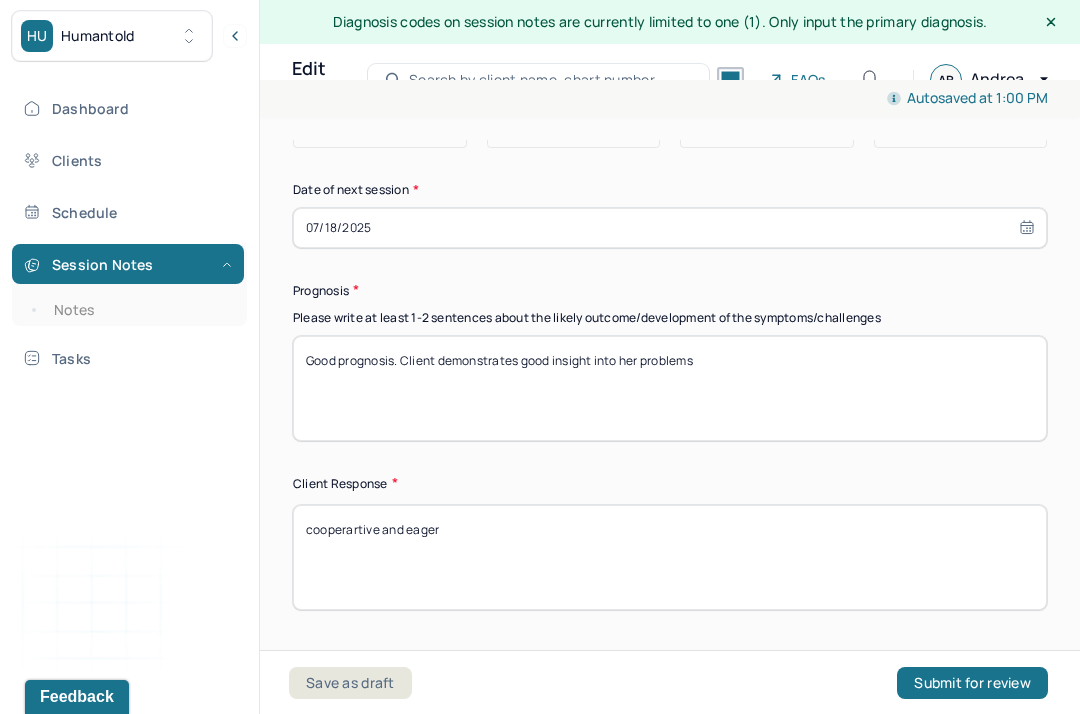scroll, scrollTop: 36, scrollLeft: 0, axis: vertical 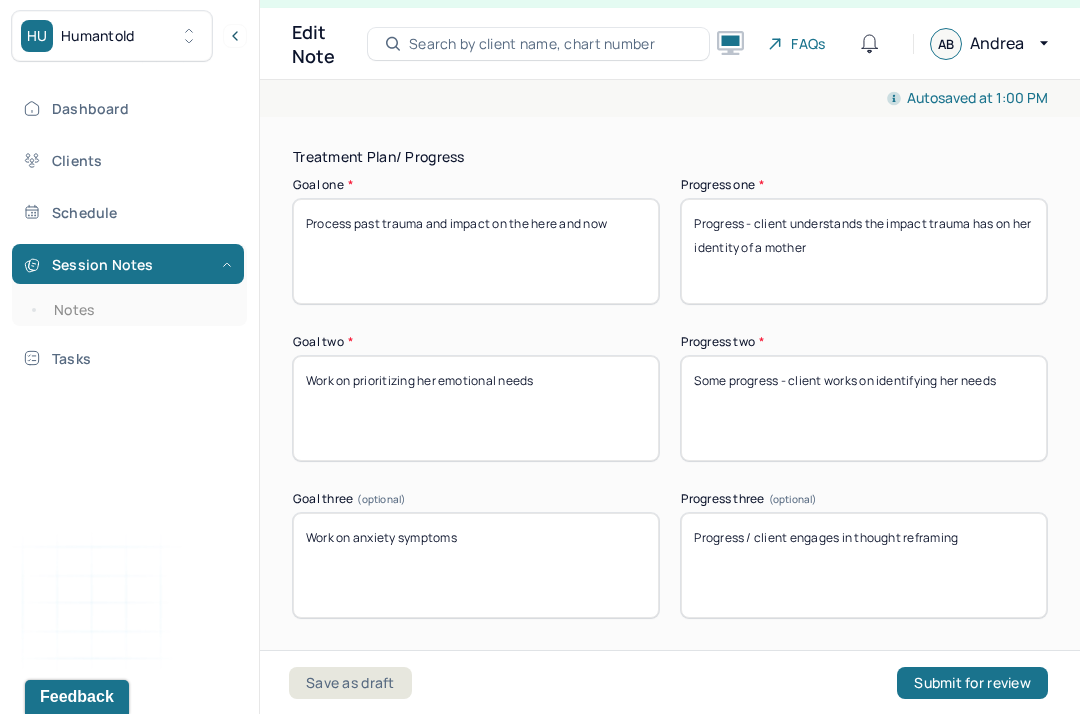 type on "cooperative and eager" 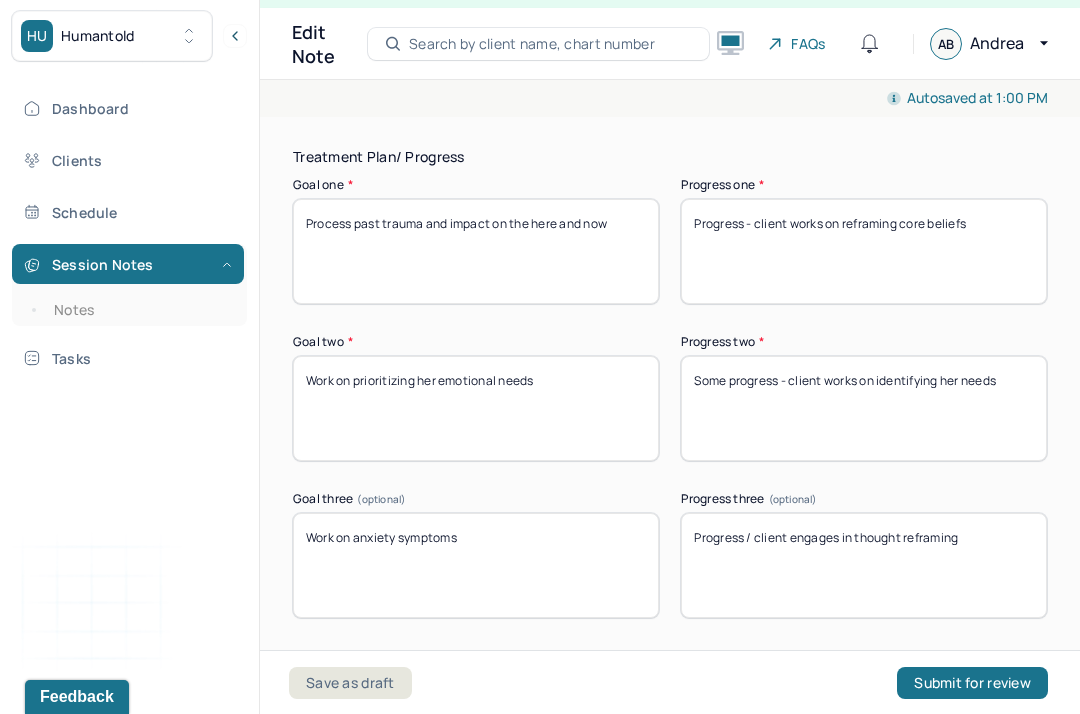 type on "Progress - client works on reframing core beliefs" 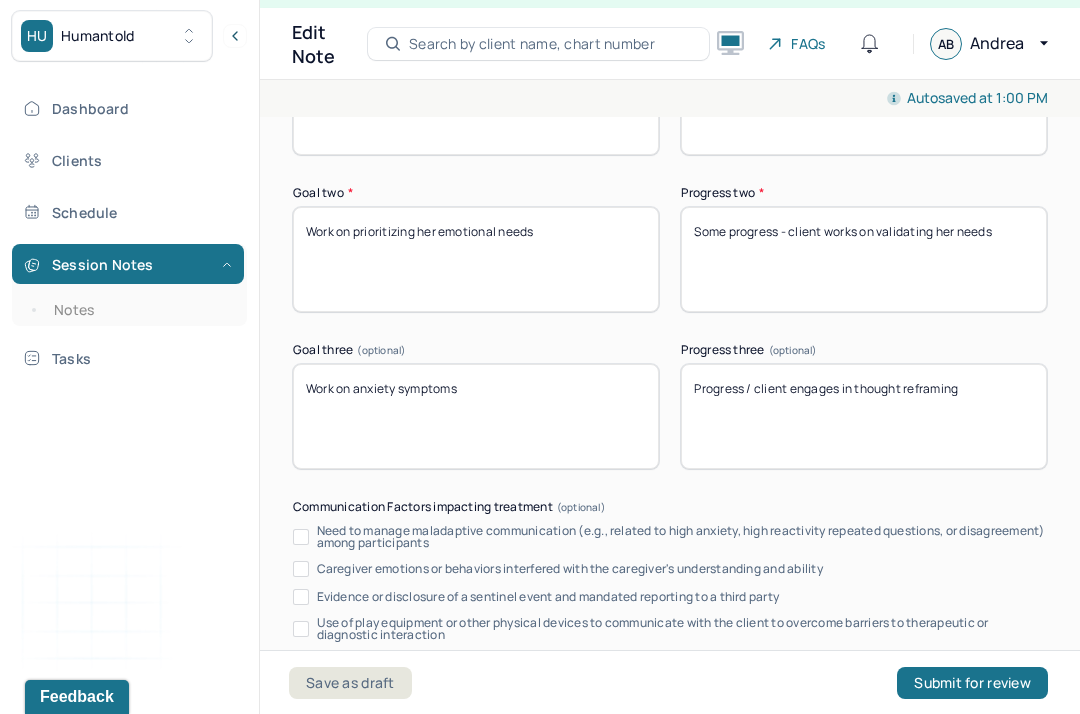 scroll, scrollTop: 3721, scrollLeft: 0, axis: vertical 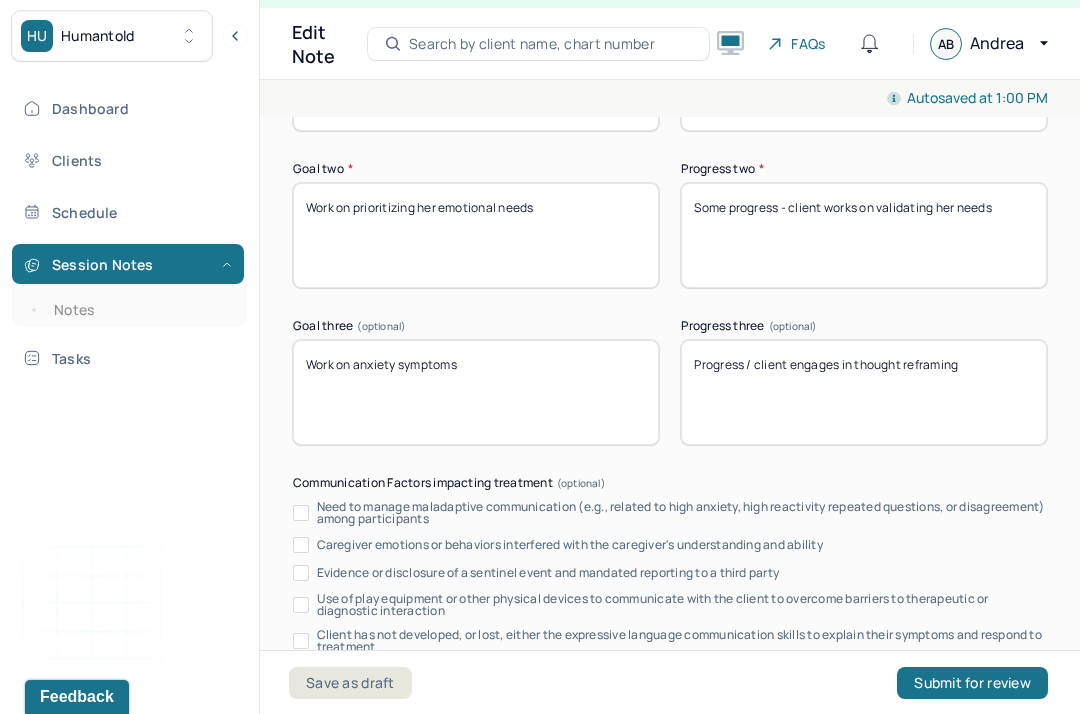 type on "Some progress - client works on validating her needs" 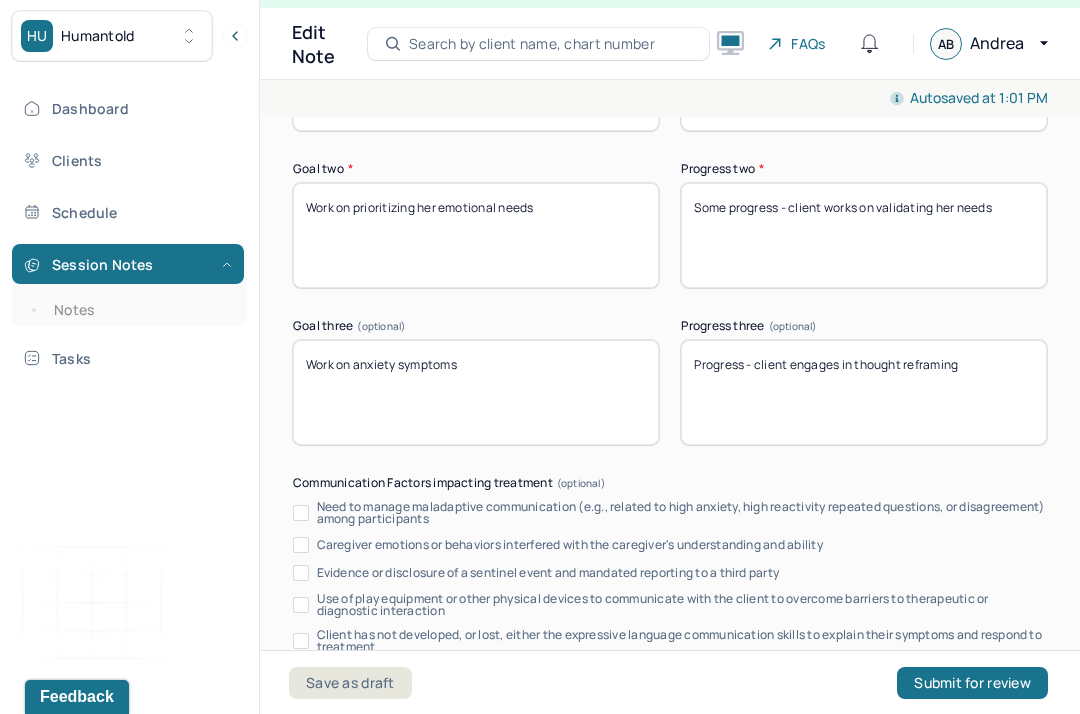 drag, startPoint x: 974, startPoint y: 359, endPoint x: 843, endPoint y: 357, distance: 131.01526 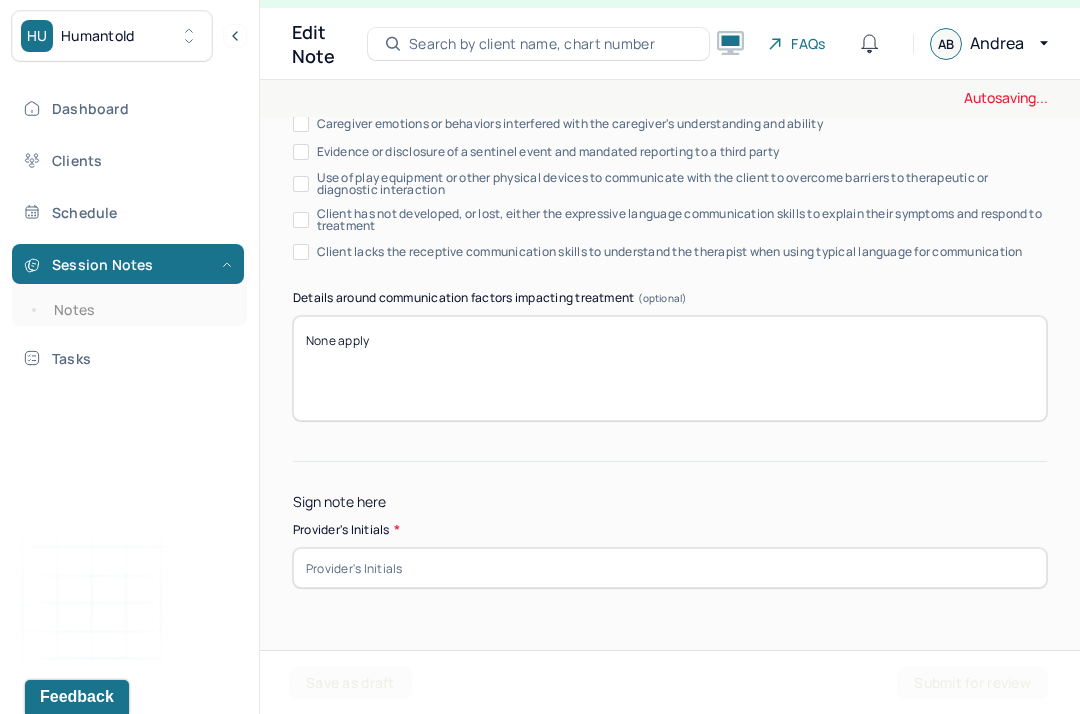 scroll, scrollTop: 4185, scrollLeft: 0, axis: vertical 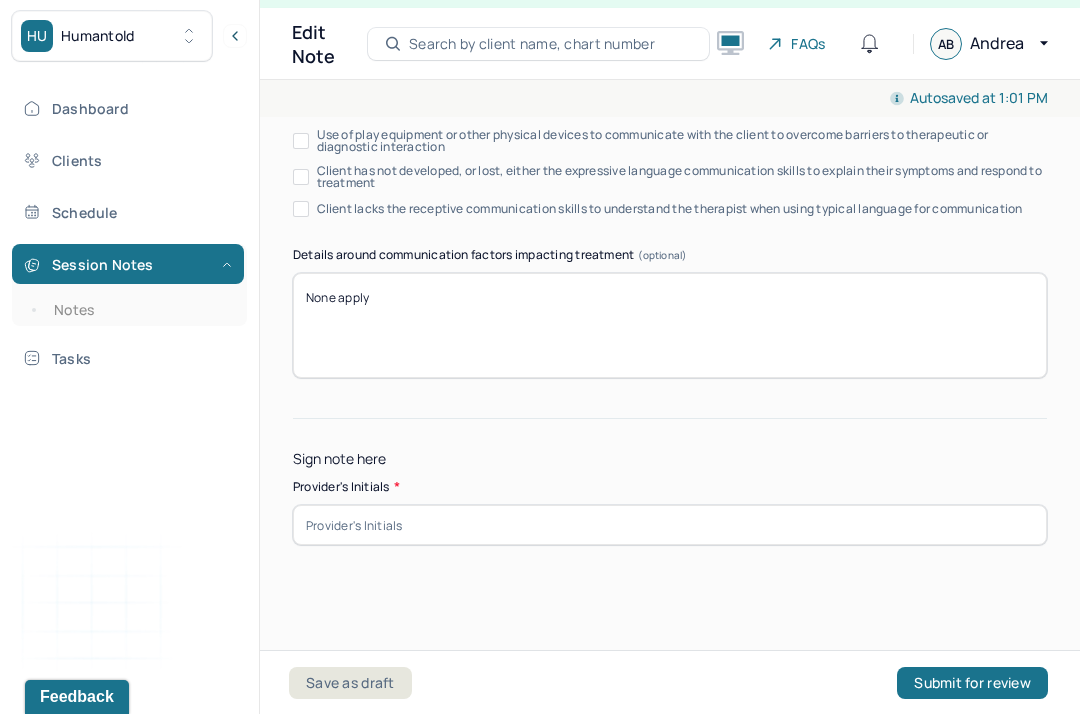 type on "Progress - client engages on self regulating using minfulness" 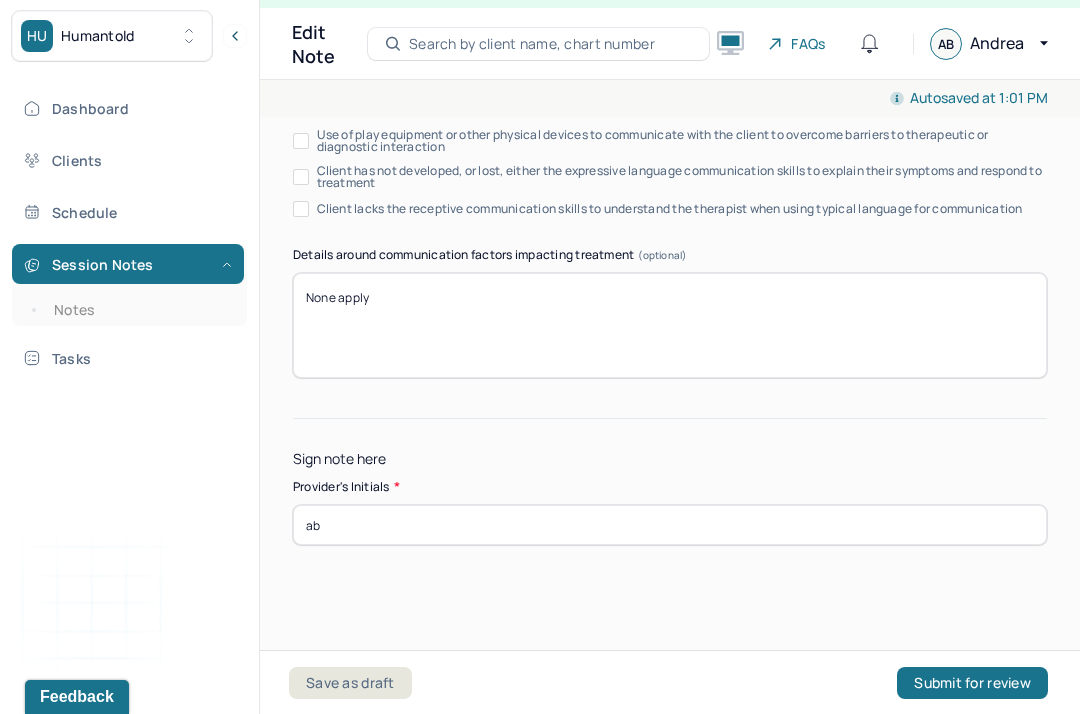 type on "ab" 